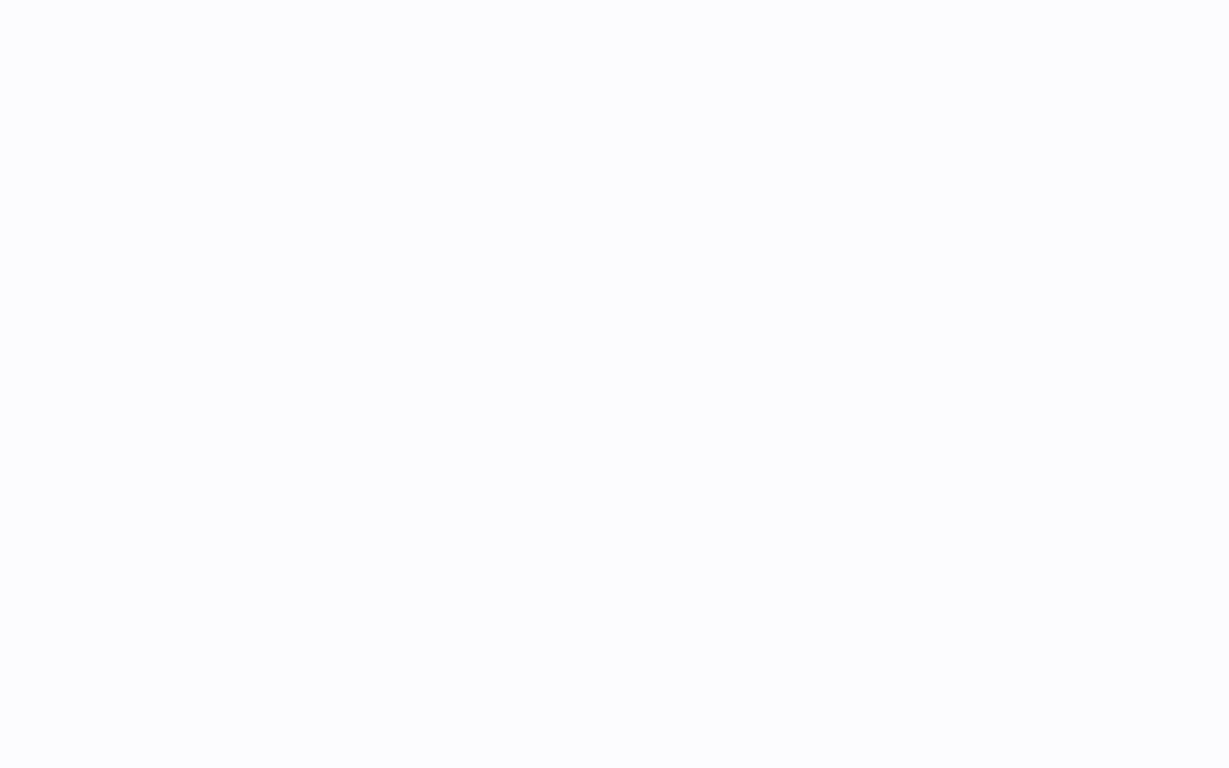 scroll, scrollTop: 0, scrollLeft: 0, axis: both 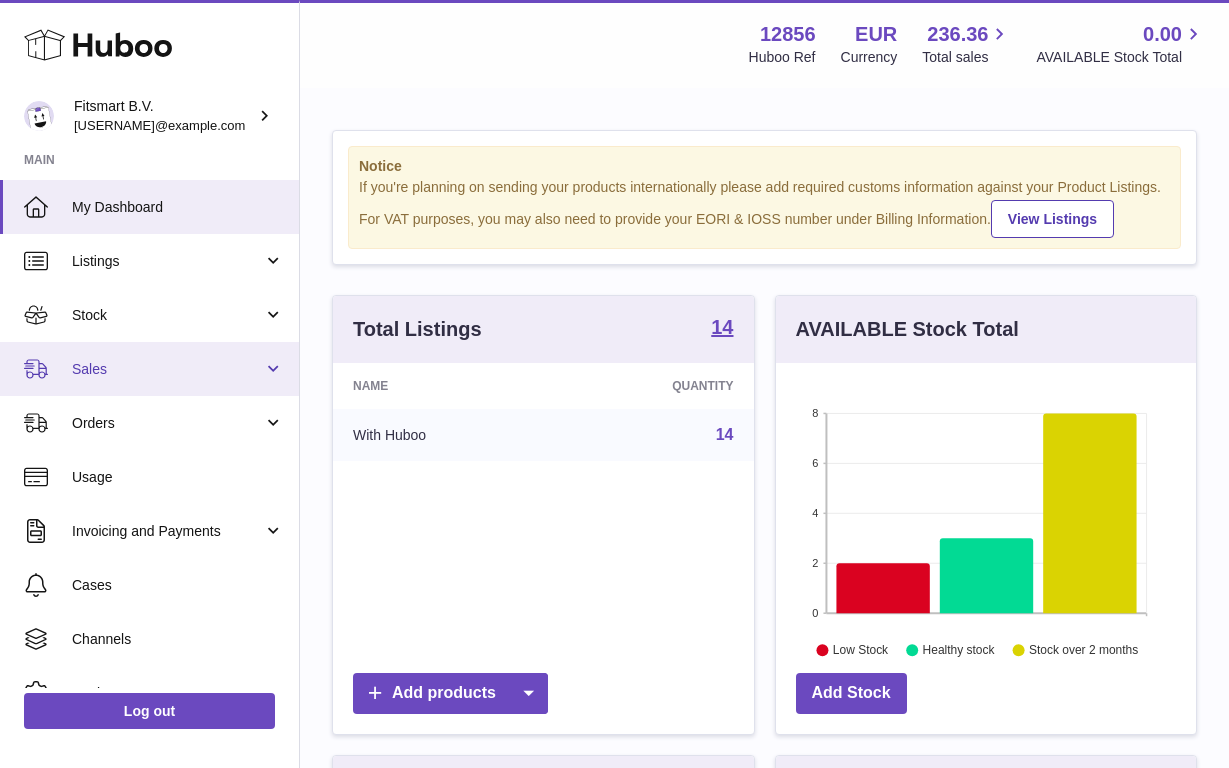 click on "Sales" at bounding box center [149, 369] 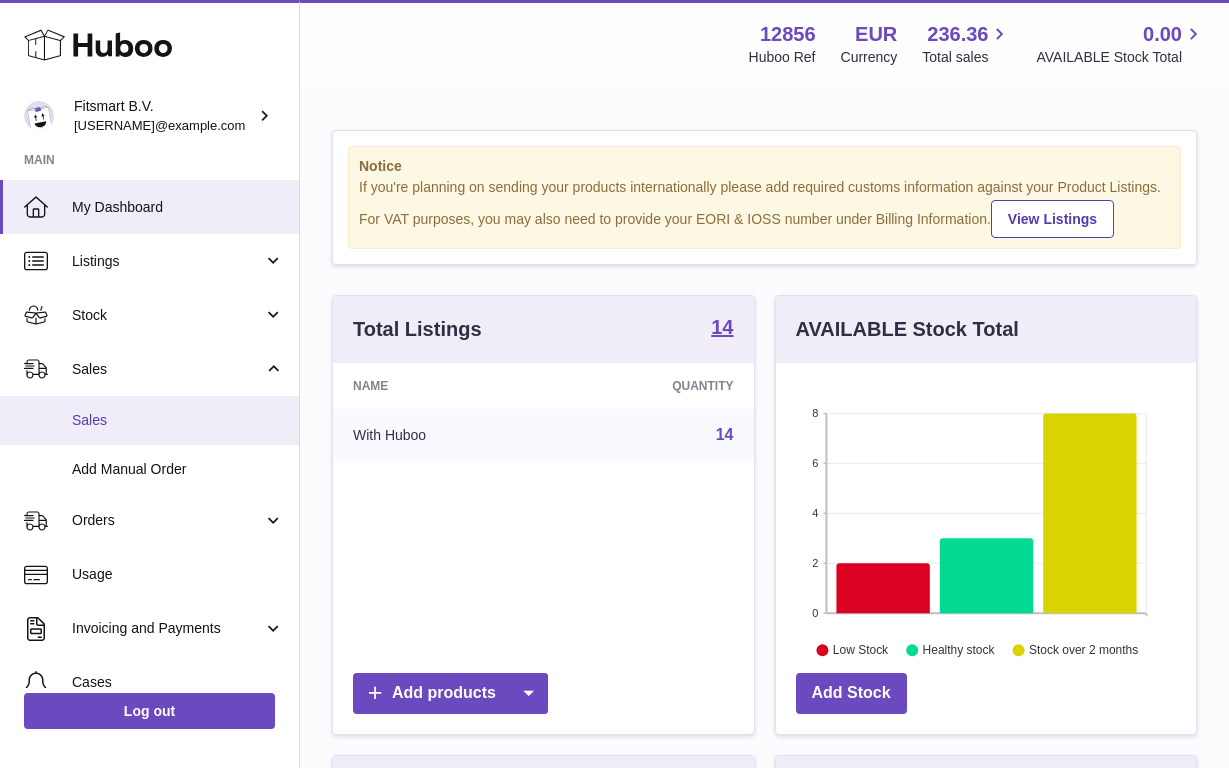 click on "Sales" at bounding box center (149, 420) 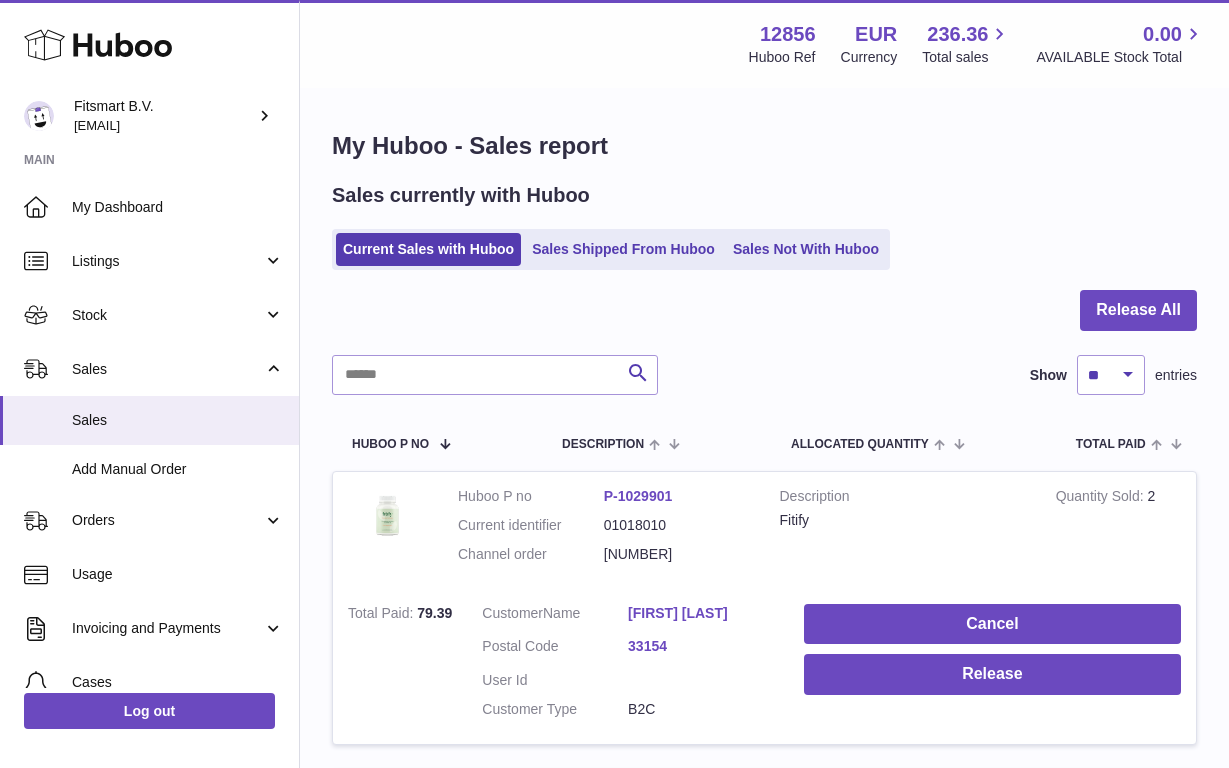 scroll, scrollTop: 0, scrollLeft: 0, axis: both 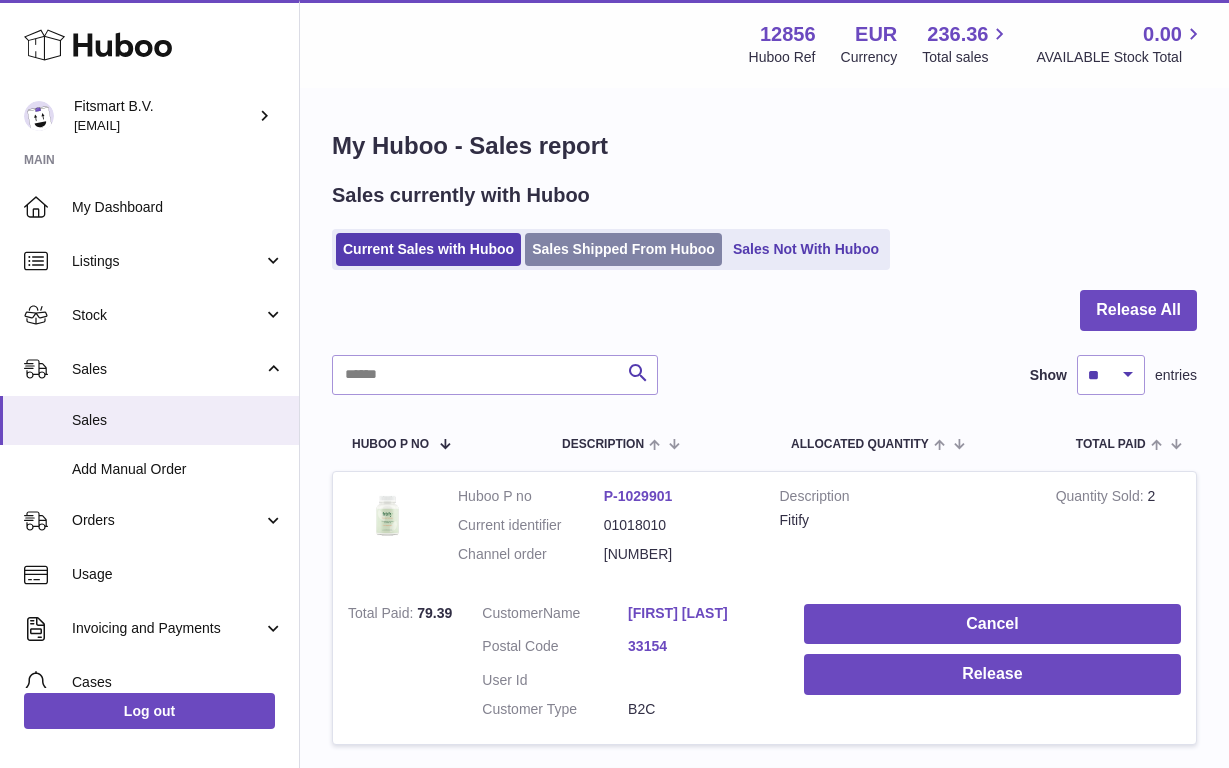 click on "Sales Shipped From Huboo" at bounding box center [623, 249] 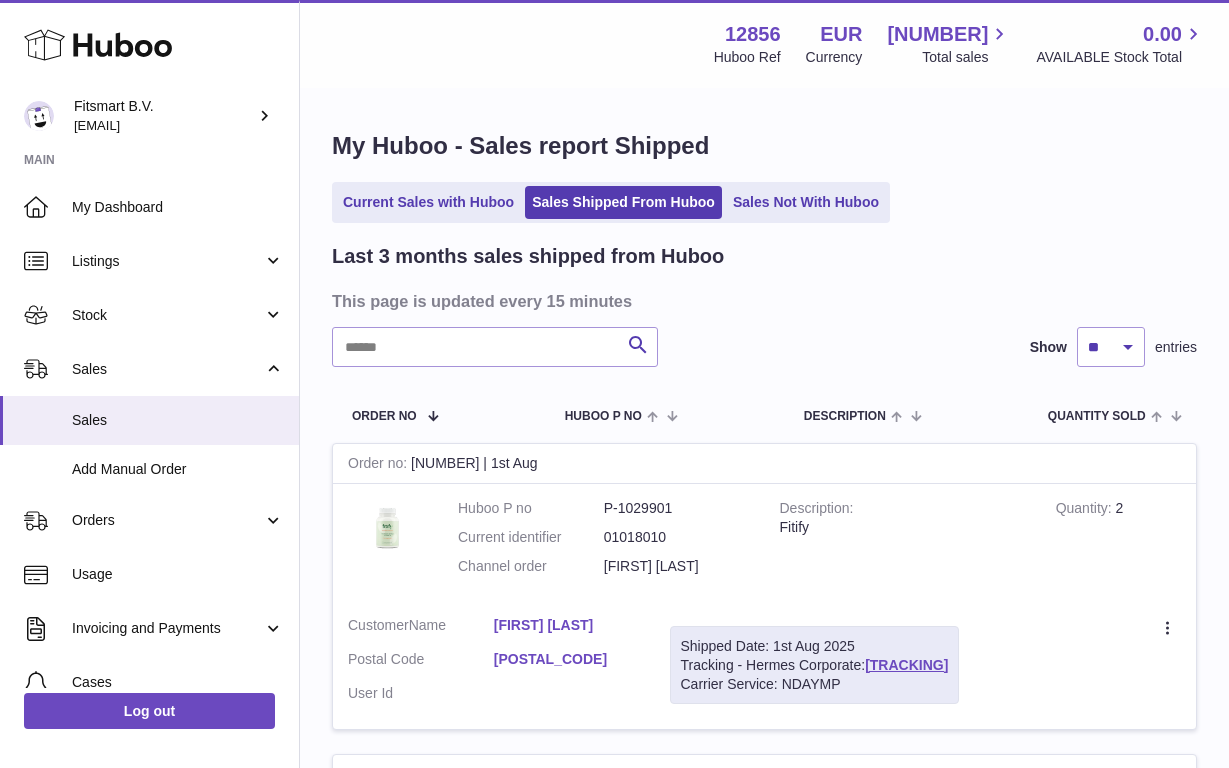 scroll, scrollTop: 0, scrollLeft: 0, axis: both 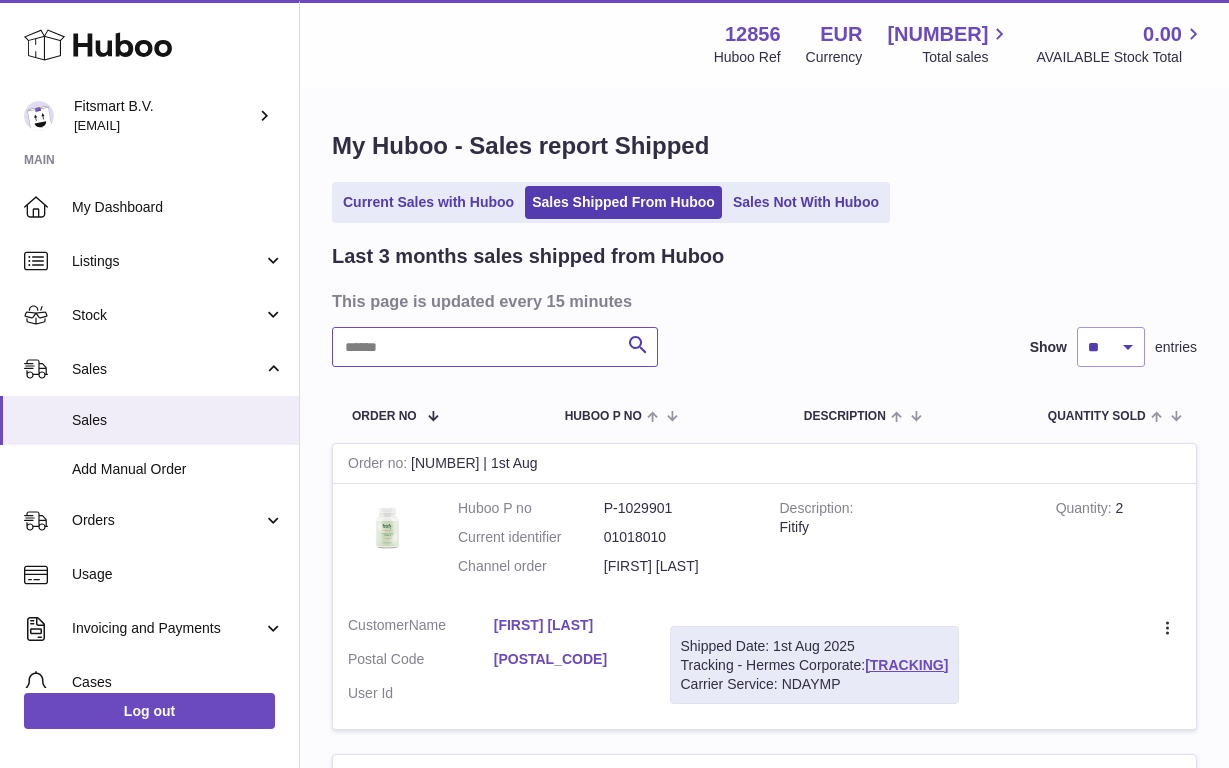 click at bounding box center [495, 347] 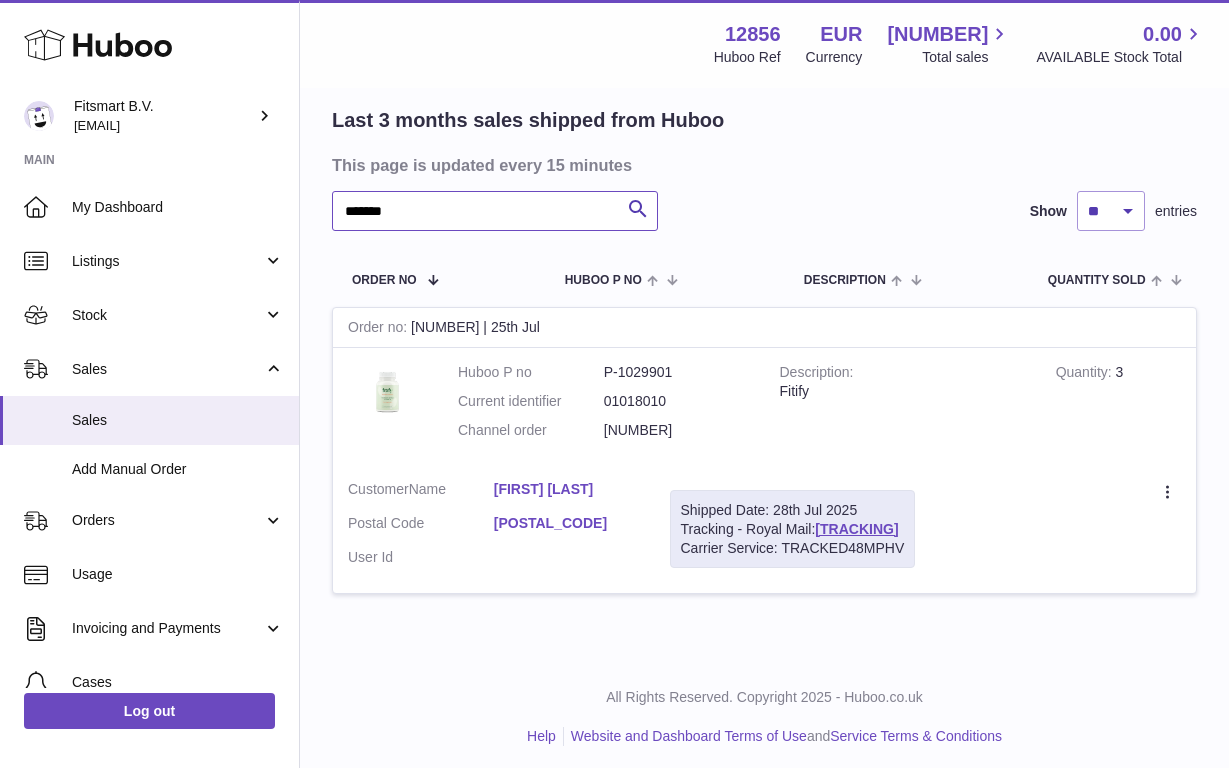 scroll, scrollTop: 135, scrollLeft: 0, axis: vertical 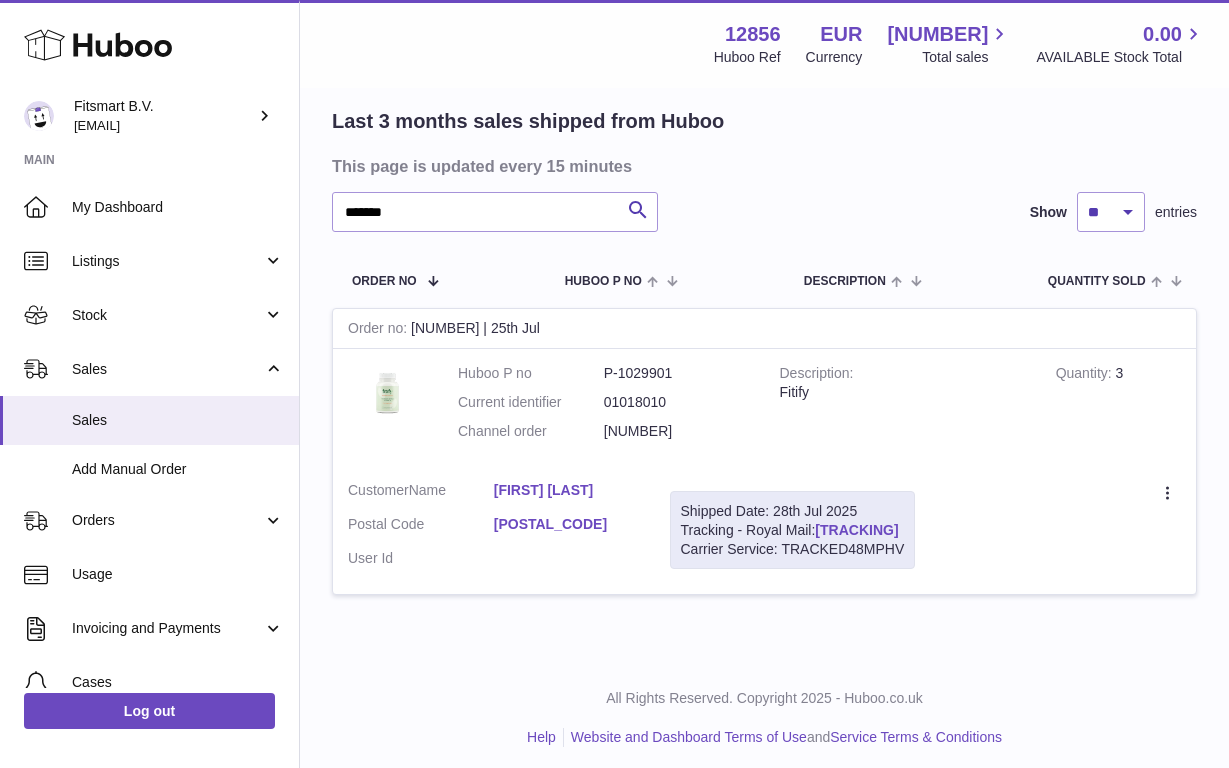 click on "OZ098489625GB" at bounding box center [856, 530] 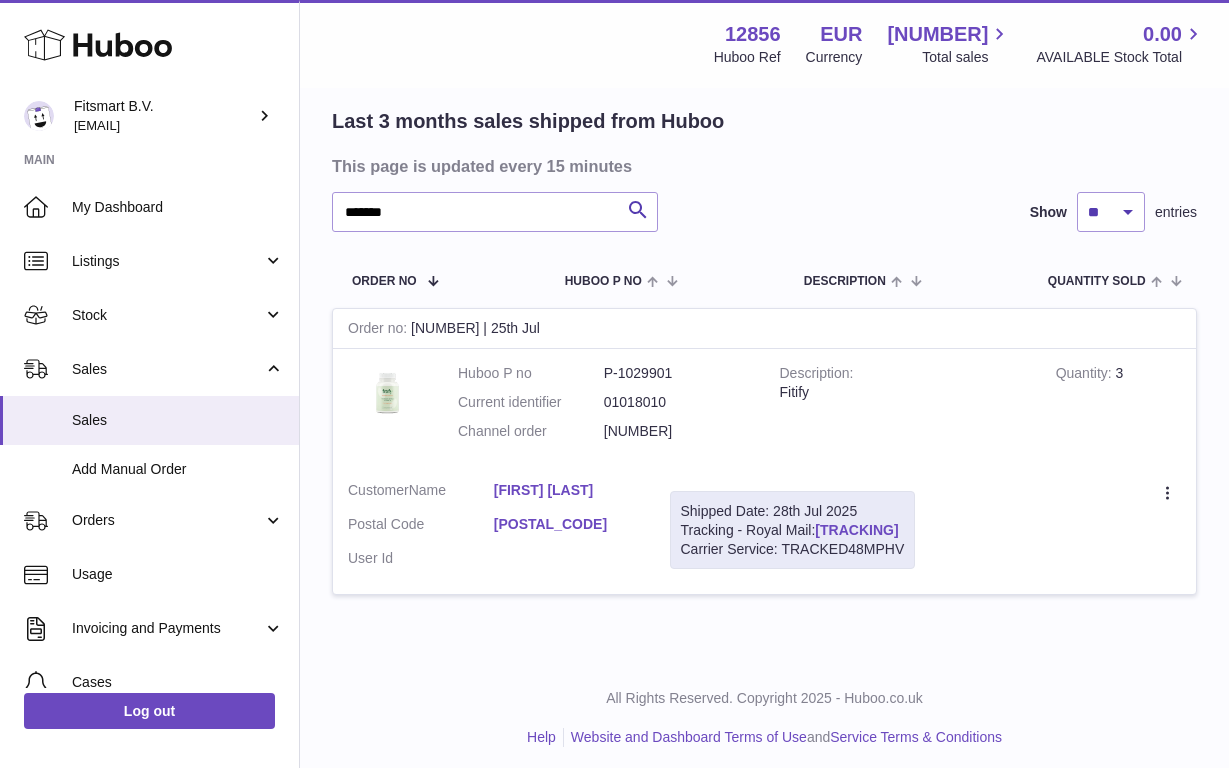 drag, startPoint x: 932, startPoint y: 527, endPoint x: 819, endPoint y: 523, distance: 113.07078 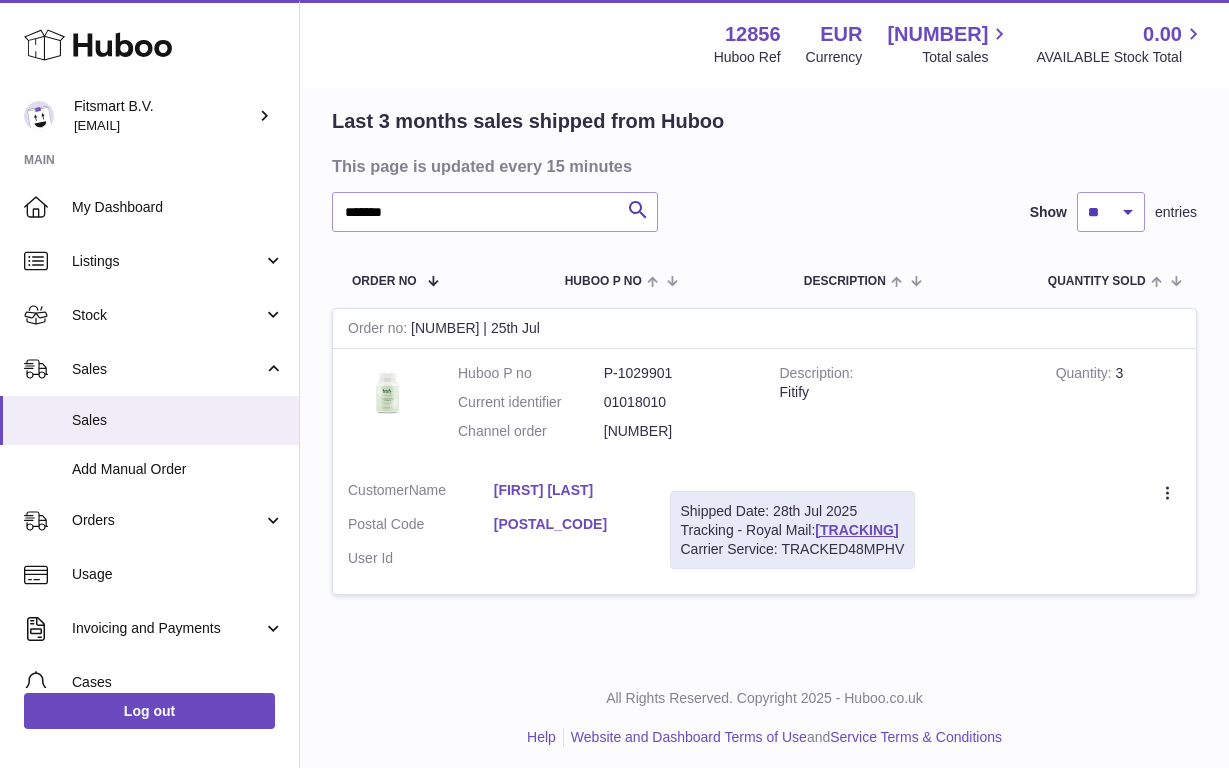 click on "P-1029901" at bounding box center [677, 373] 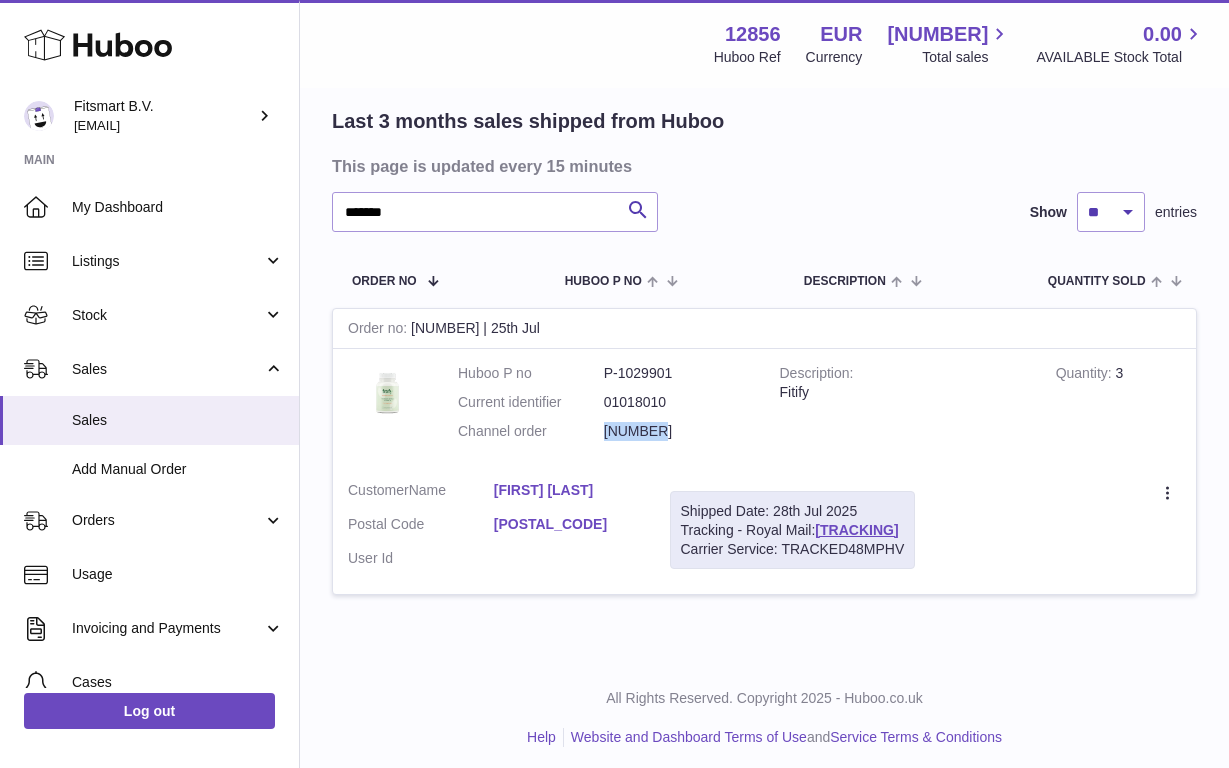 click on "5016126" at bounding box center (677, 431) 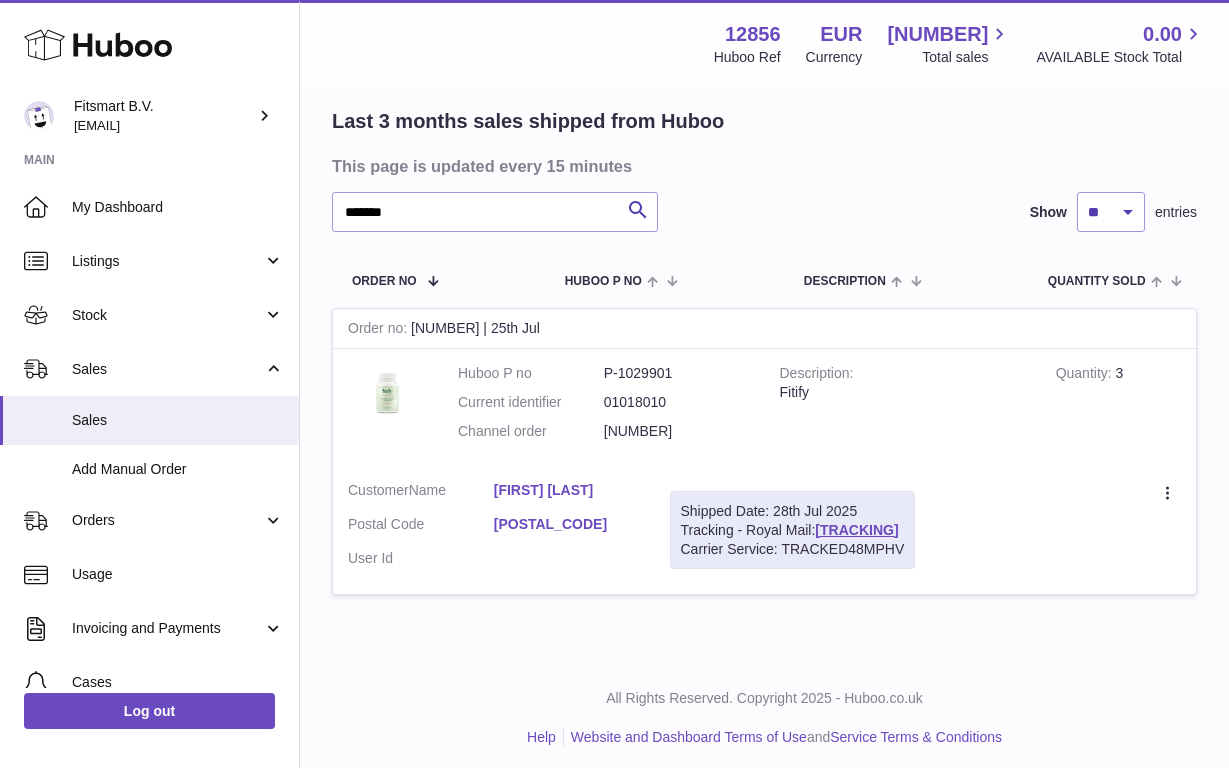 click on "Last 3 months sales shipped from Huboo     This page is updated every 15 minutes   *******     Search
Show
** ** **
entries
Order No       Huboo P no       Description       Quantity Sold
Customer
Tracking
Order no
121657375 | 25th Jul
Huboo P no   P-1029901   Current identifier   01018010
Channel order
5016126     Description
Fitify
Quantity
3
Customer  Name   rita potter    Postal Code   SE18 2DR   User Id
Shipped Date: 28th Jul 2025
Tracking - Royal Mail:
OZ098489625GB
Carrier Service: TRACKED48MPHV
Create a ticket
Duplicate Order" at bounding box center [764, 363] 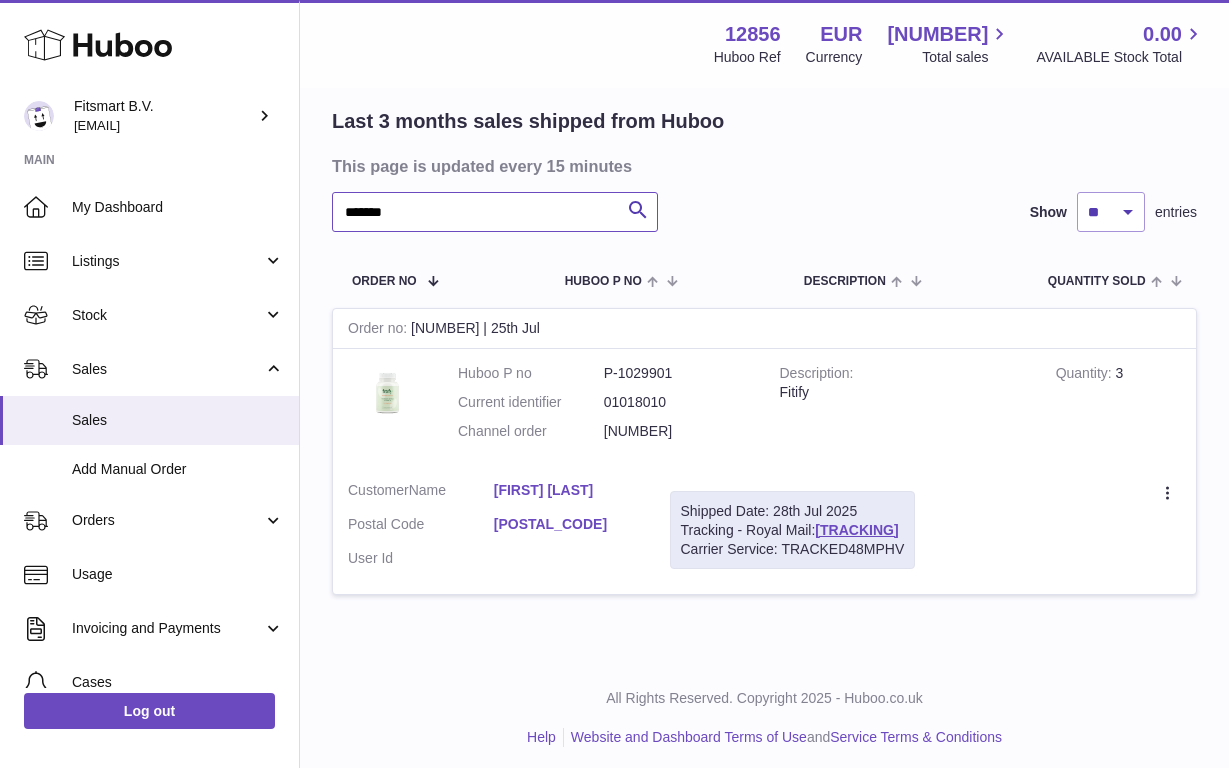 click on "*******" at bounding box center [495, 212] 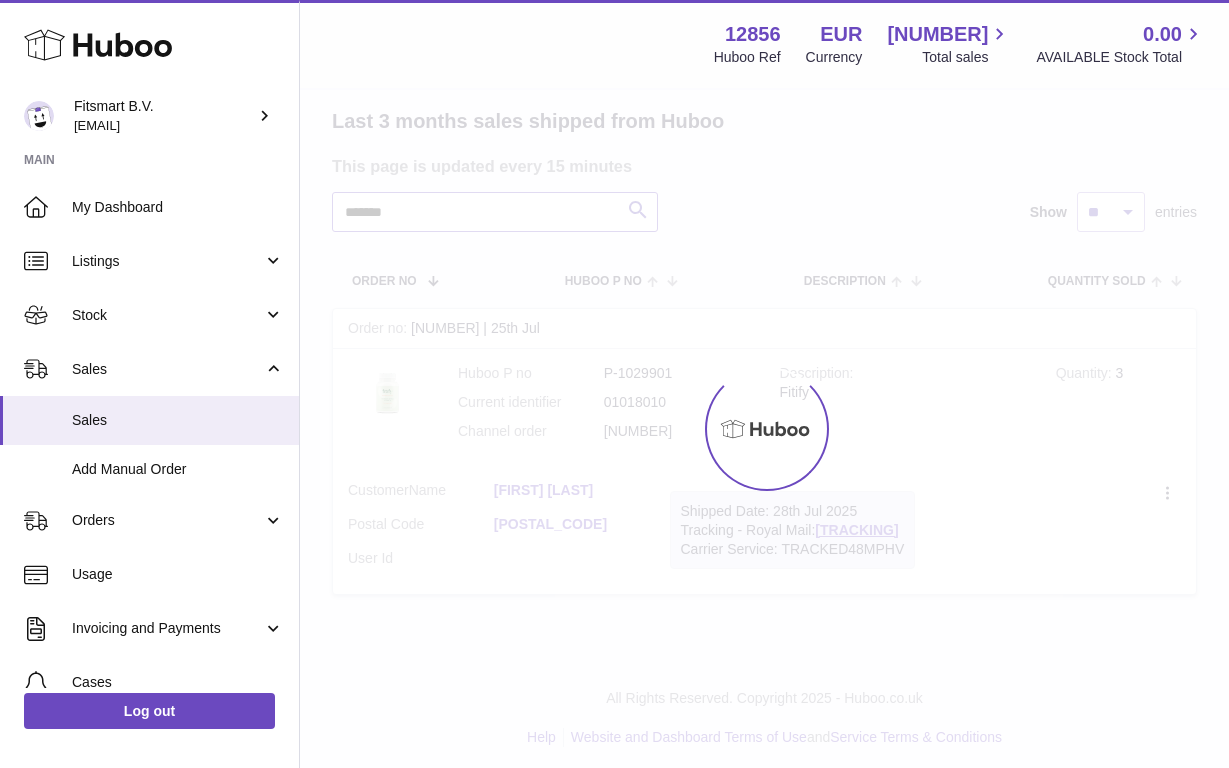 scroll, scrollTop: 0, scrollLeft: 0, axis: both 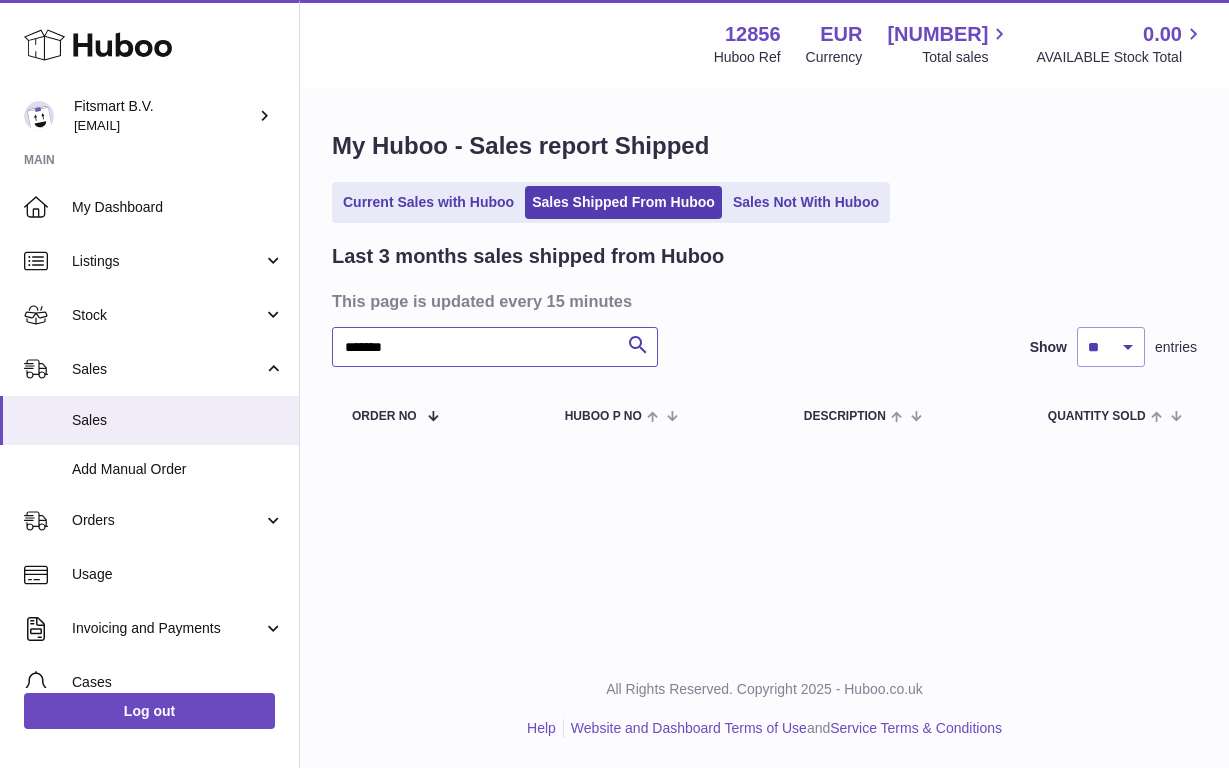click on "*******" at bounding box center (495, 347) 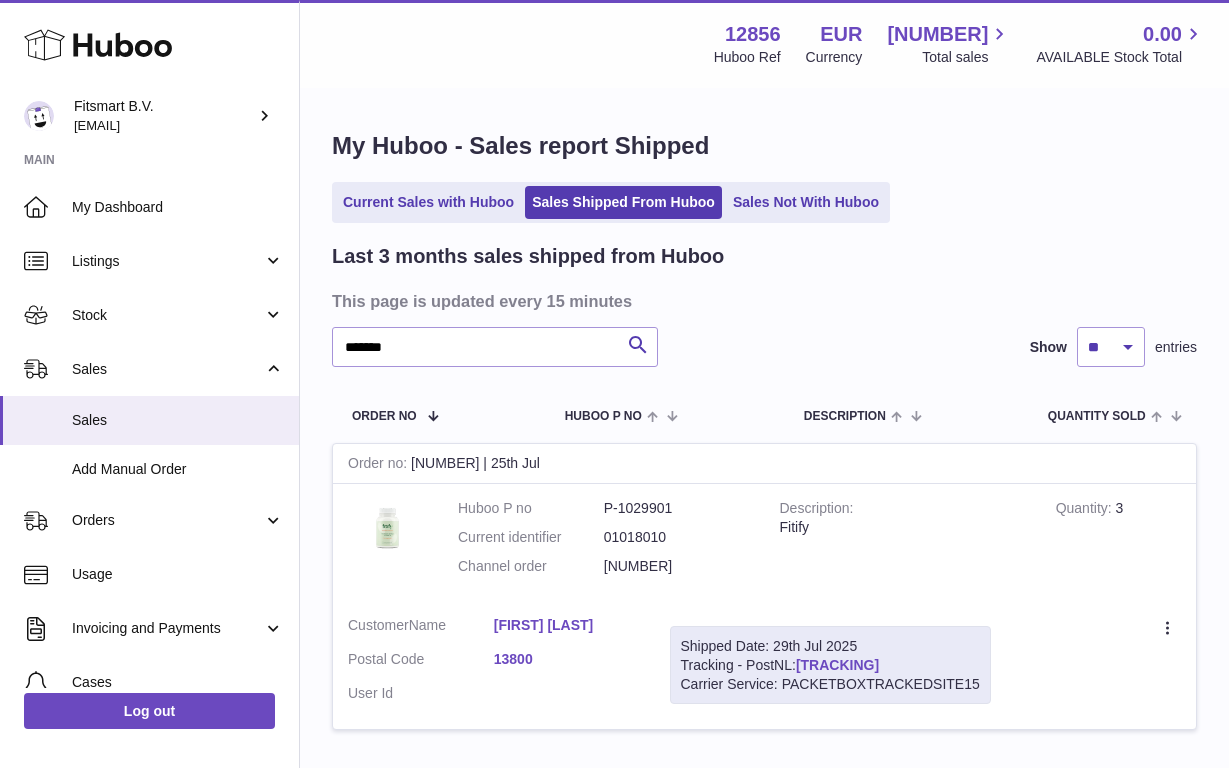 click on "LA503980433NL" at bounding box center [837, 665] 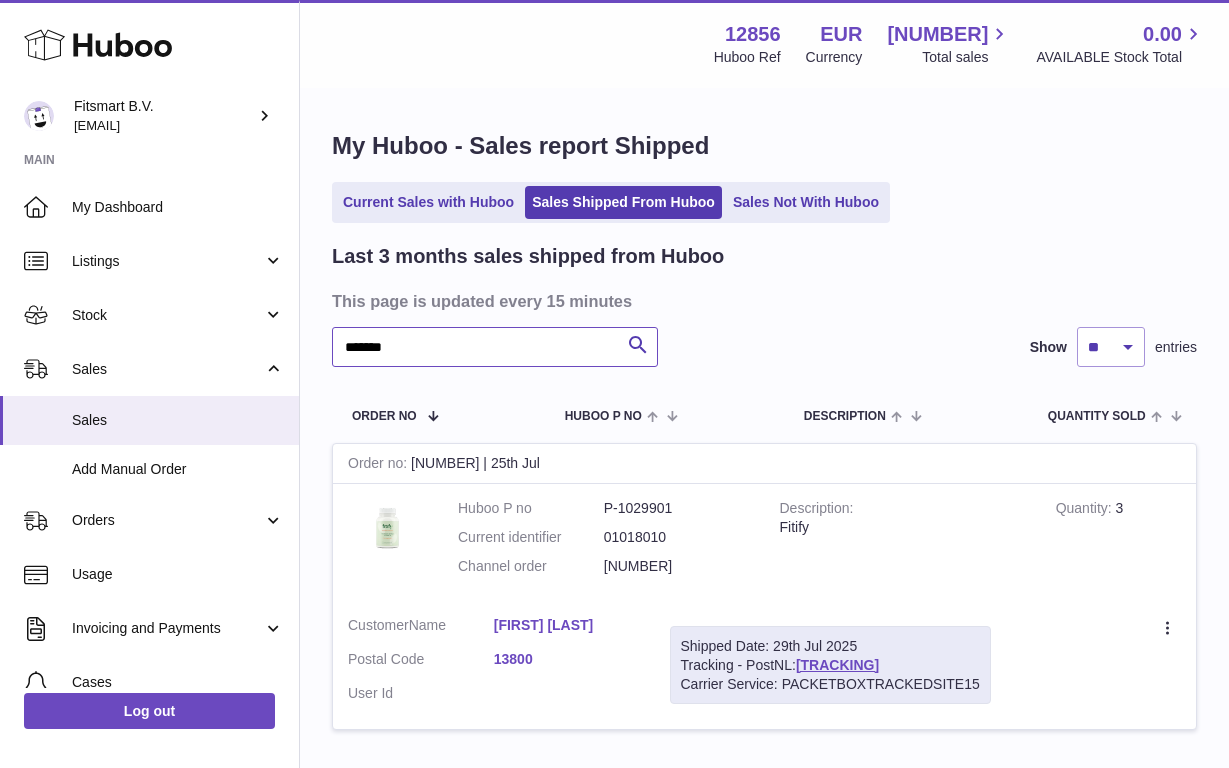 click on "*******" at bounding box center [495, 347] 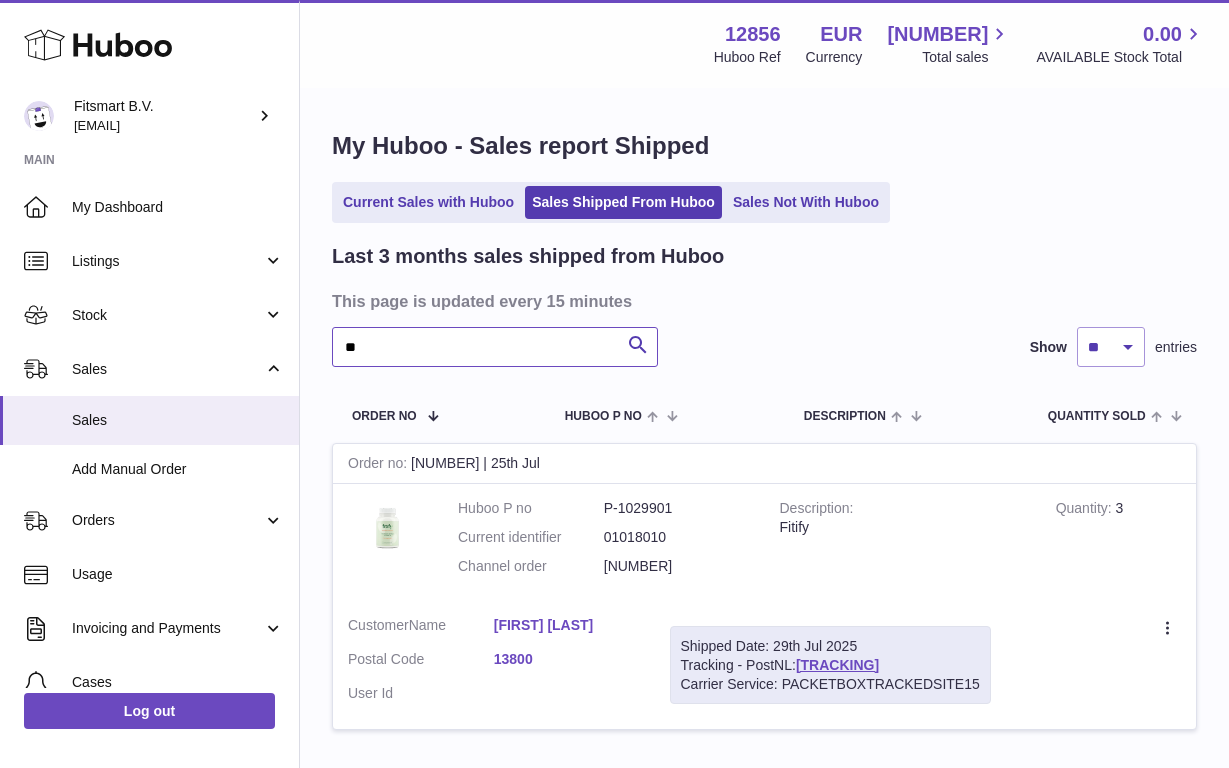 type on "*" 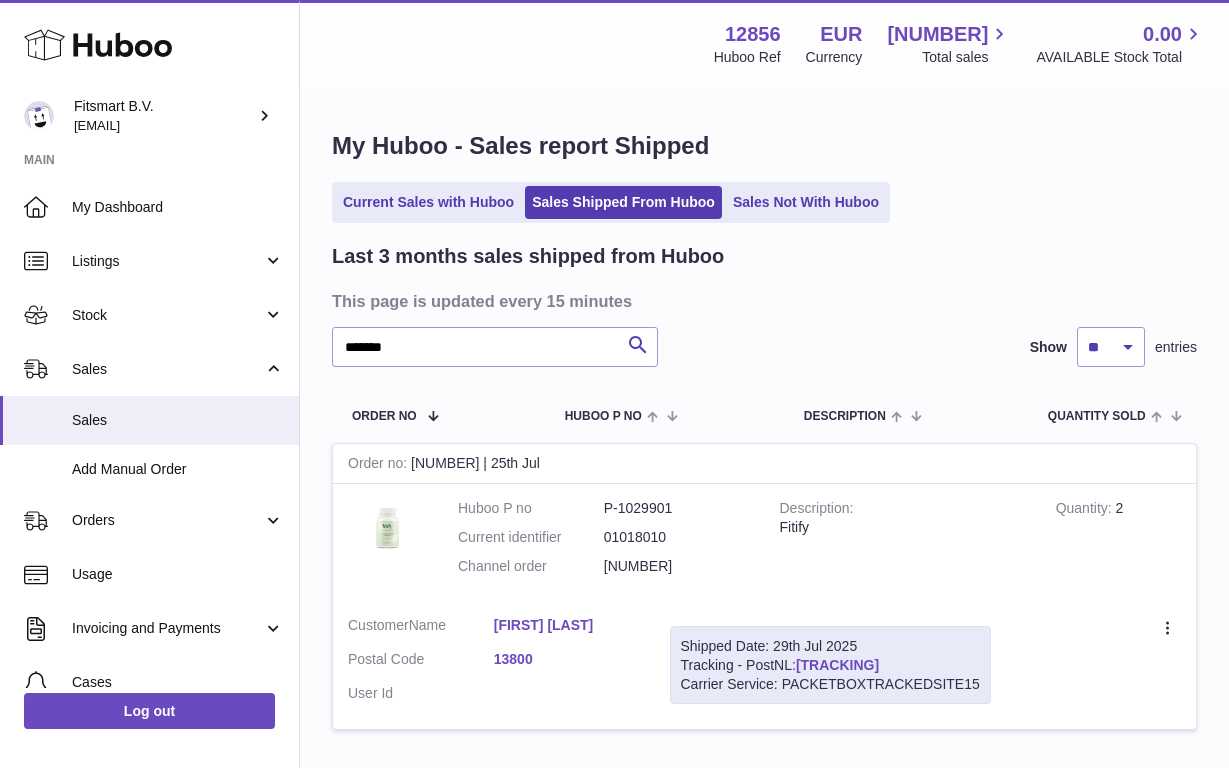 click on "LA503980433NL" at bounding box center [837, 665] 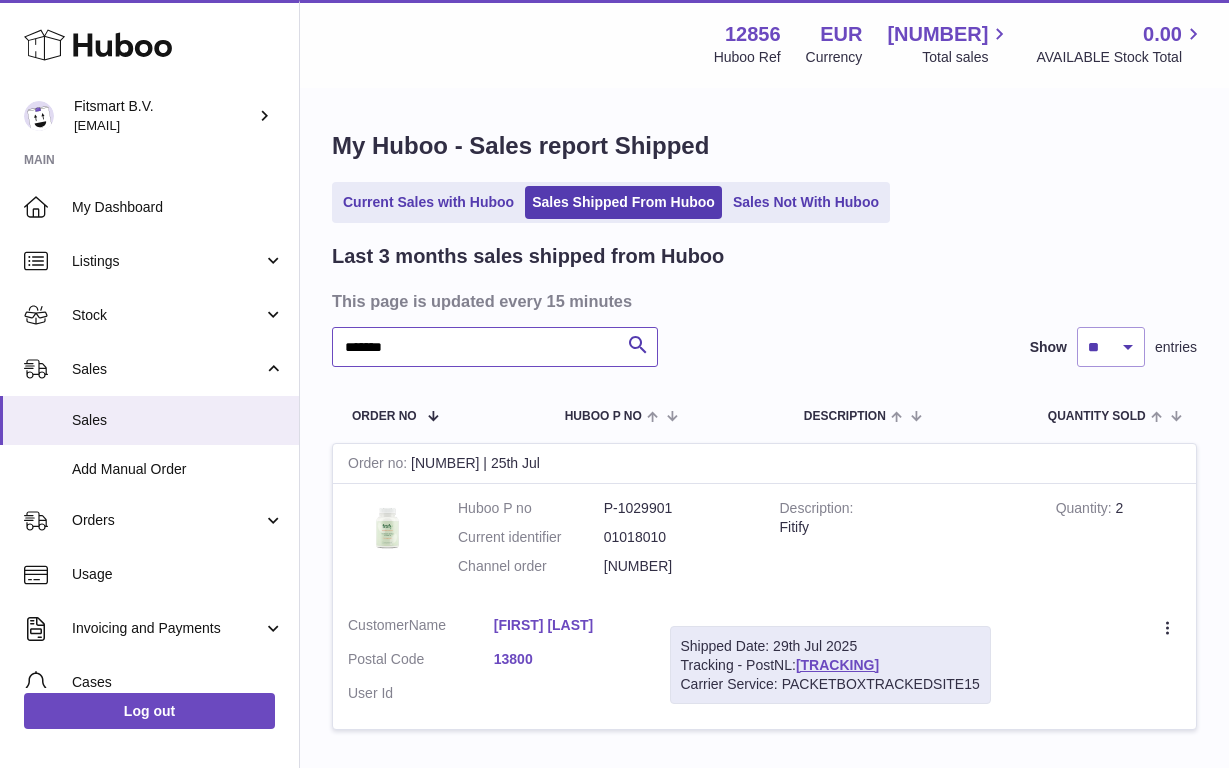 click on "*******" at bounding box center (495, 347) 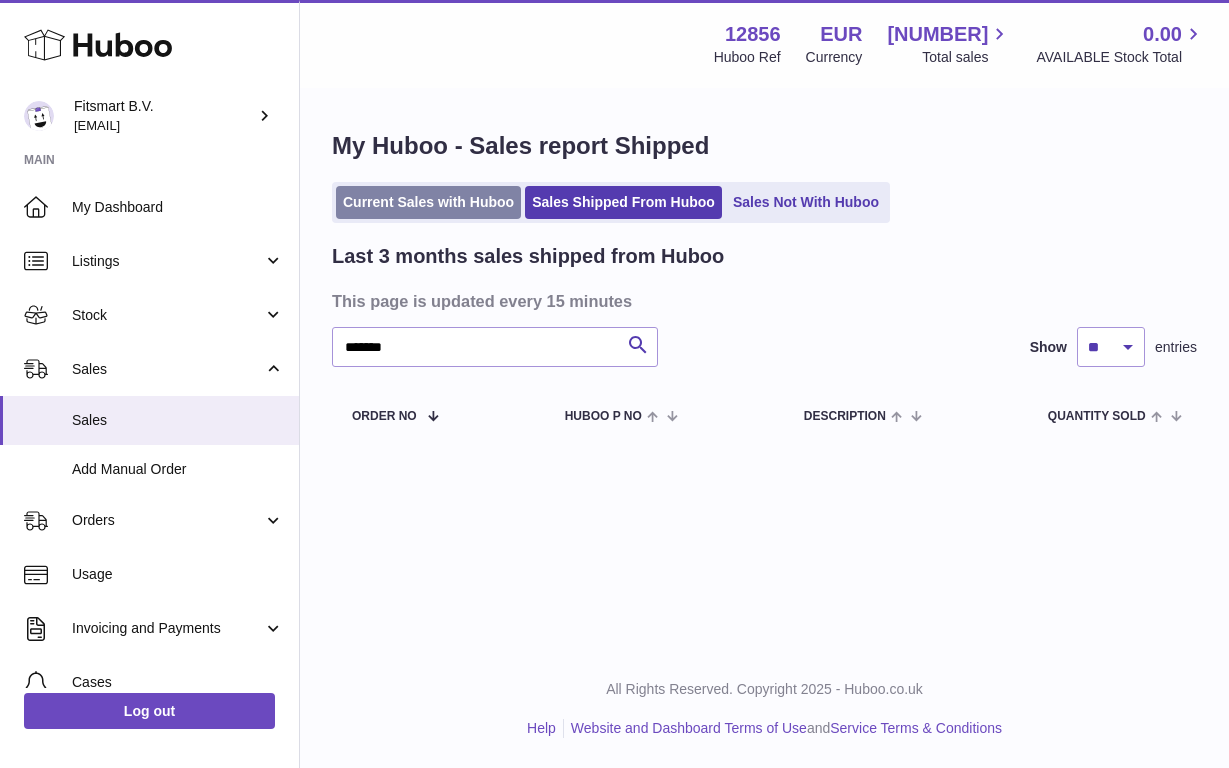 click on "Current Sales with Huboo" at bounding box center (428, 202) 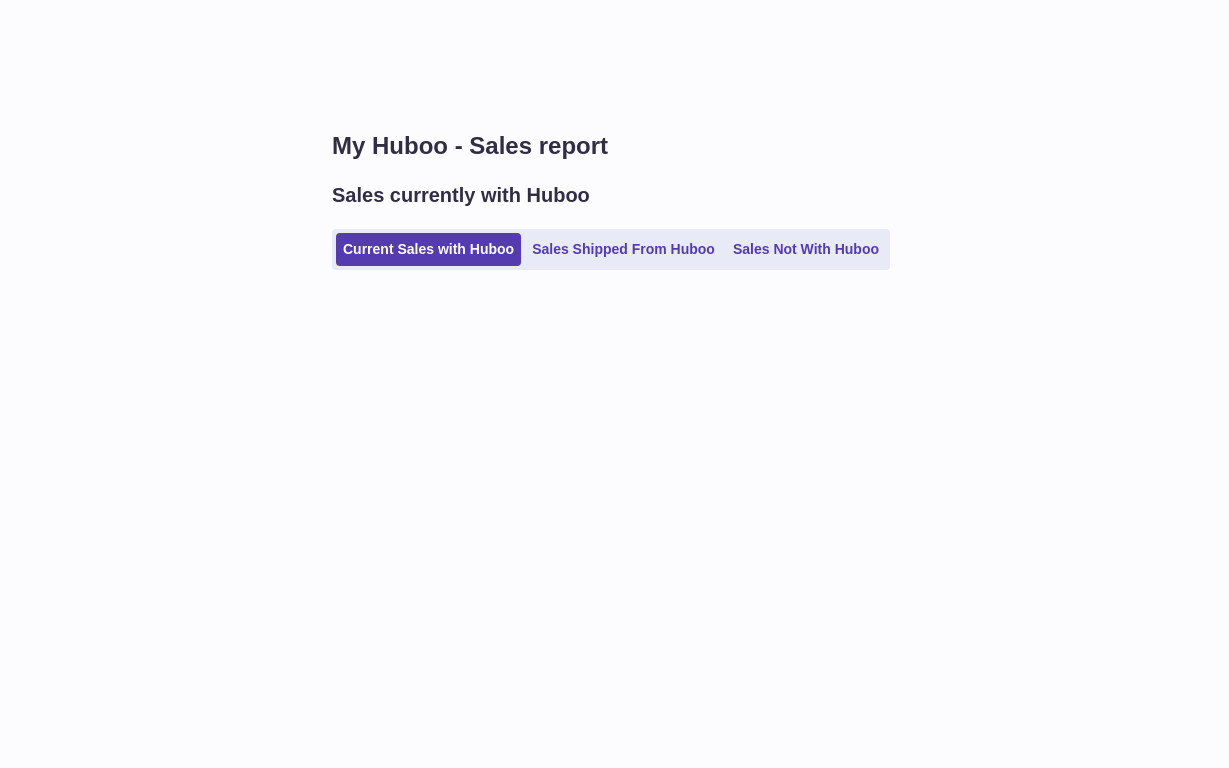 scroll, scrollTop: 0, scrollLeft: 0, axis: both 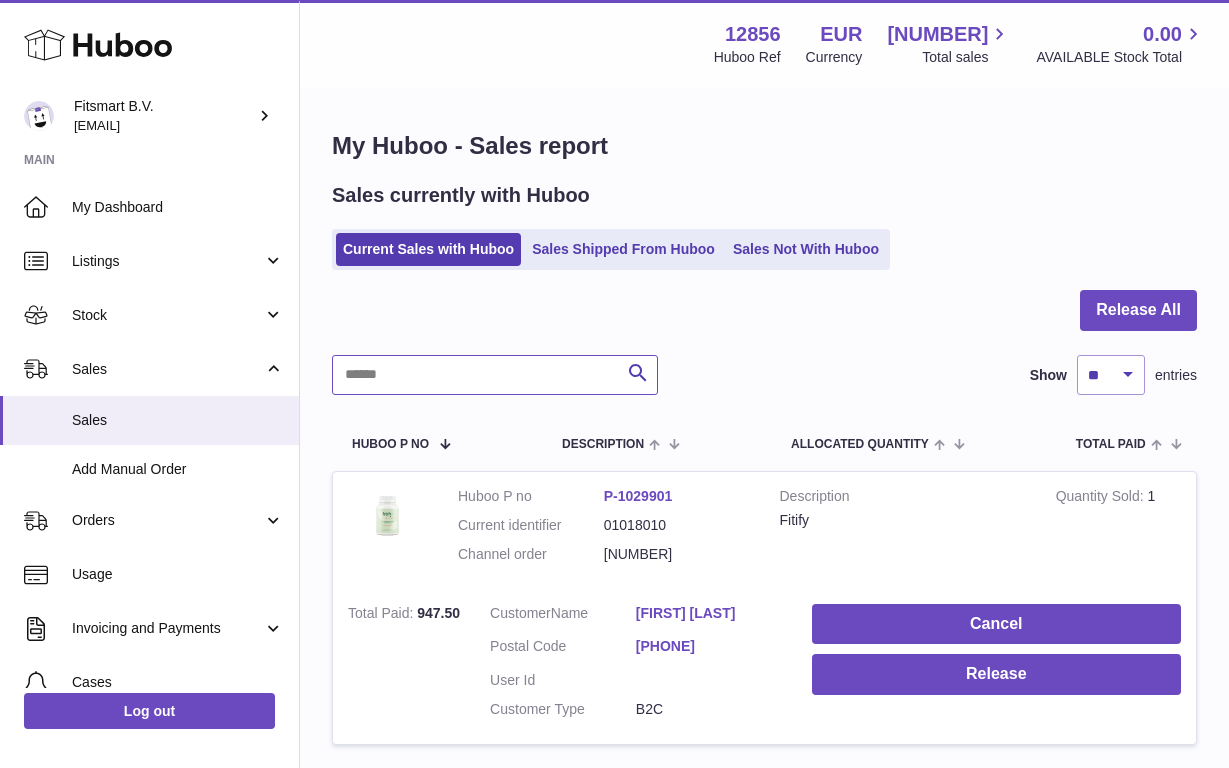 click at bounding box center [495, 375] 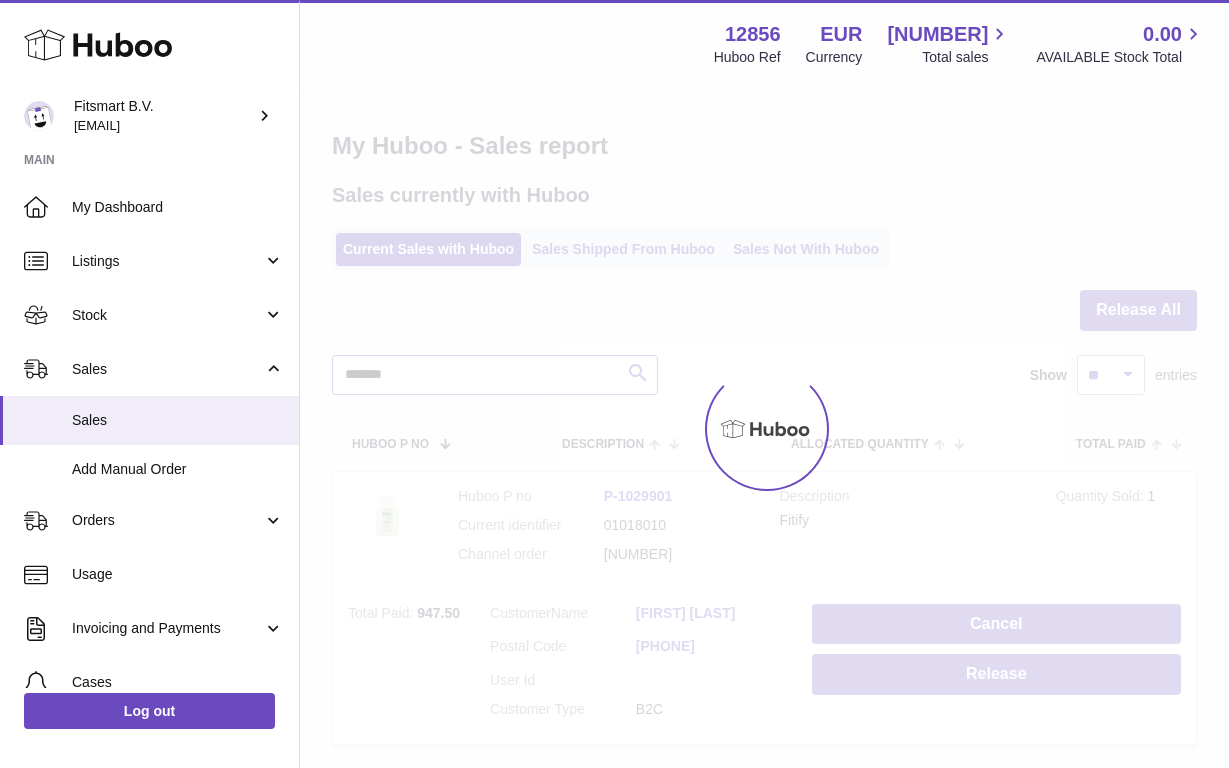 type on "*******" 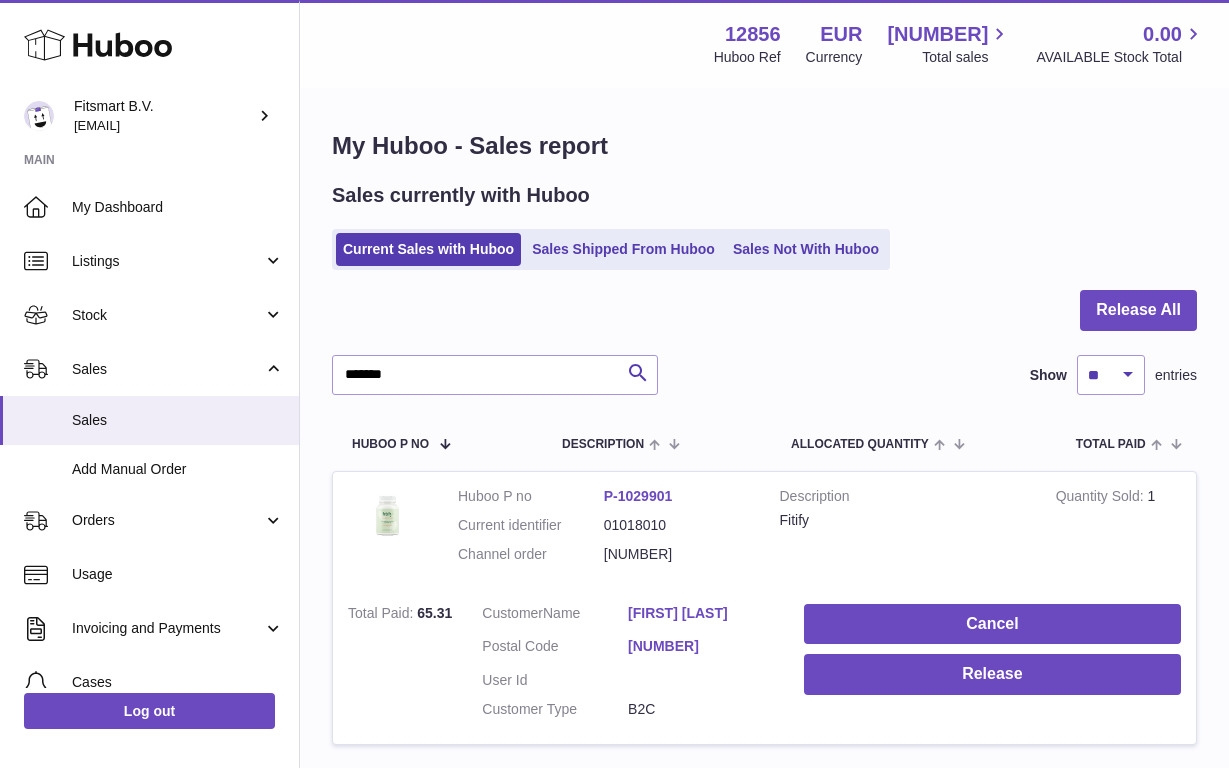click on "Marie Baillon" at bounding box center [701, 613] 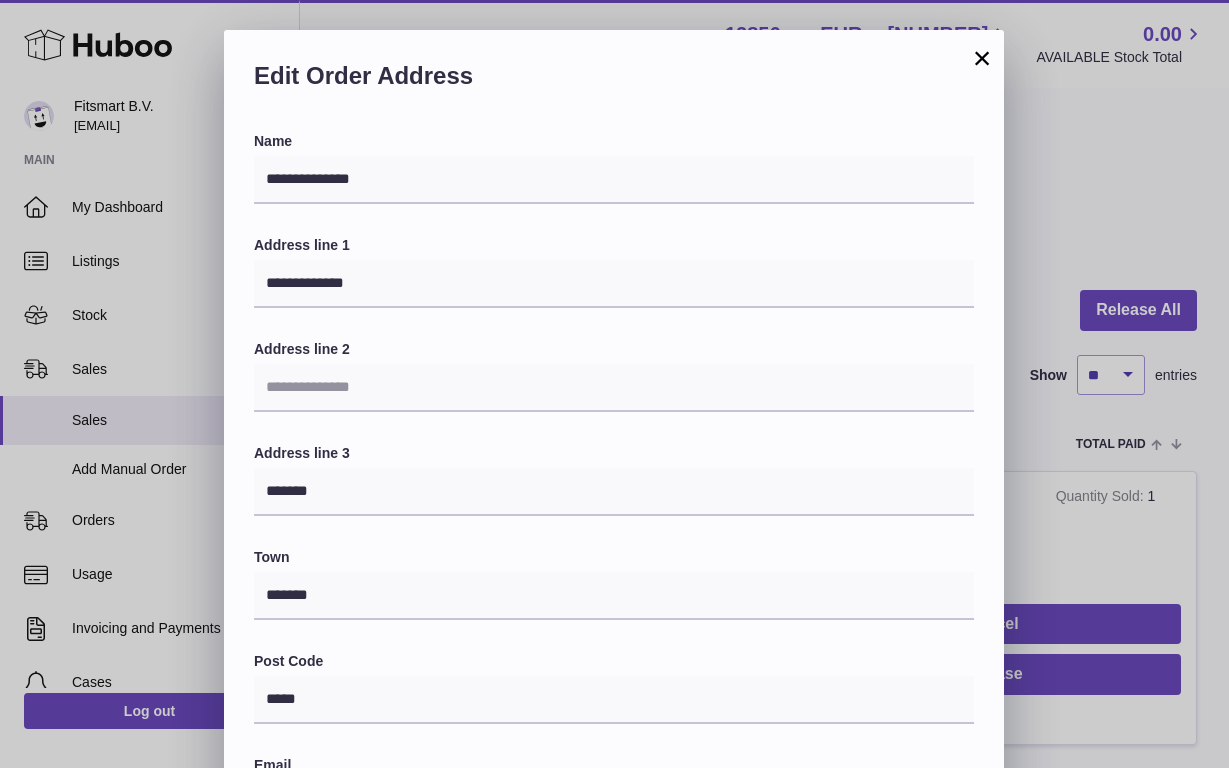 scroll, scrollTop: 0, scrollLeft: 0, axis: both 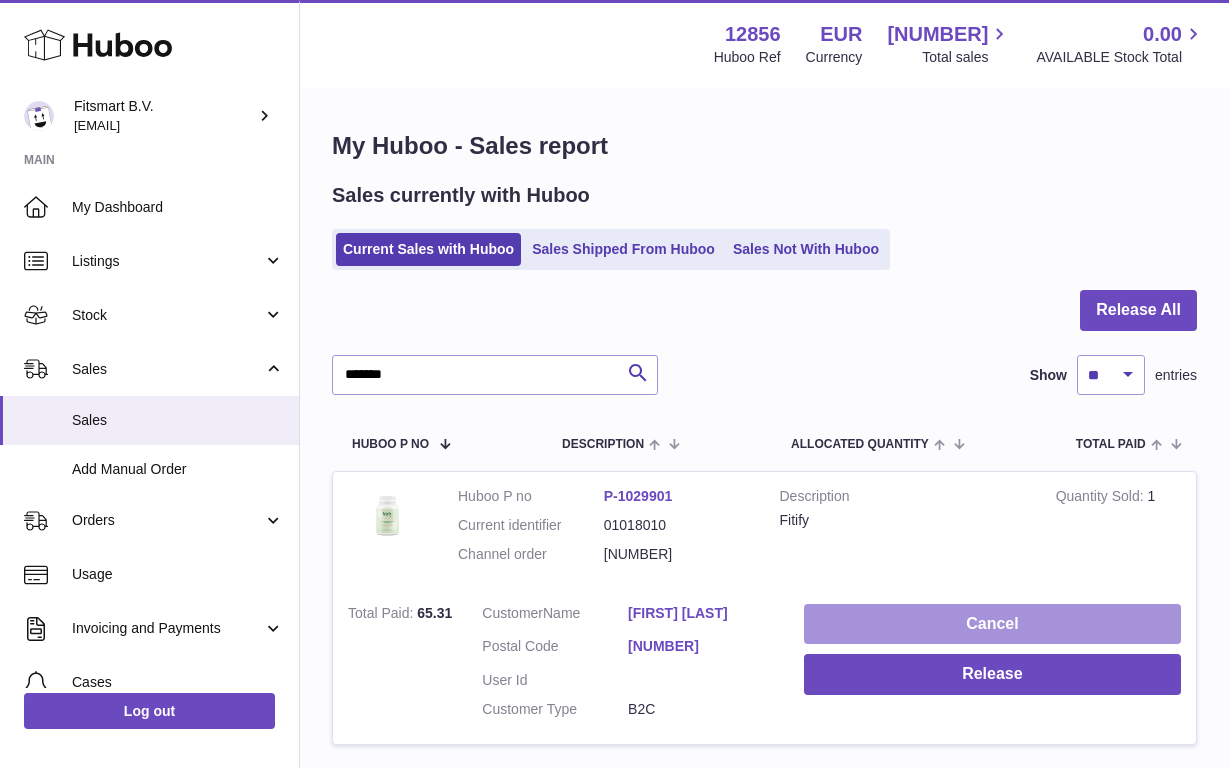 click on "Cancel" at bounding box center (992, 624) 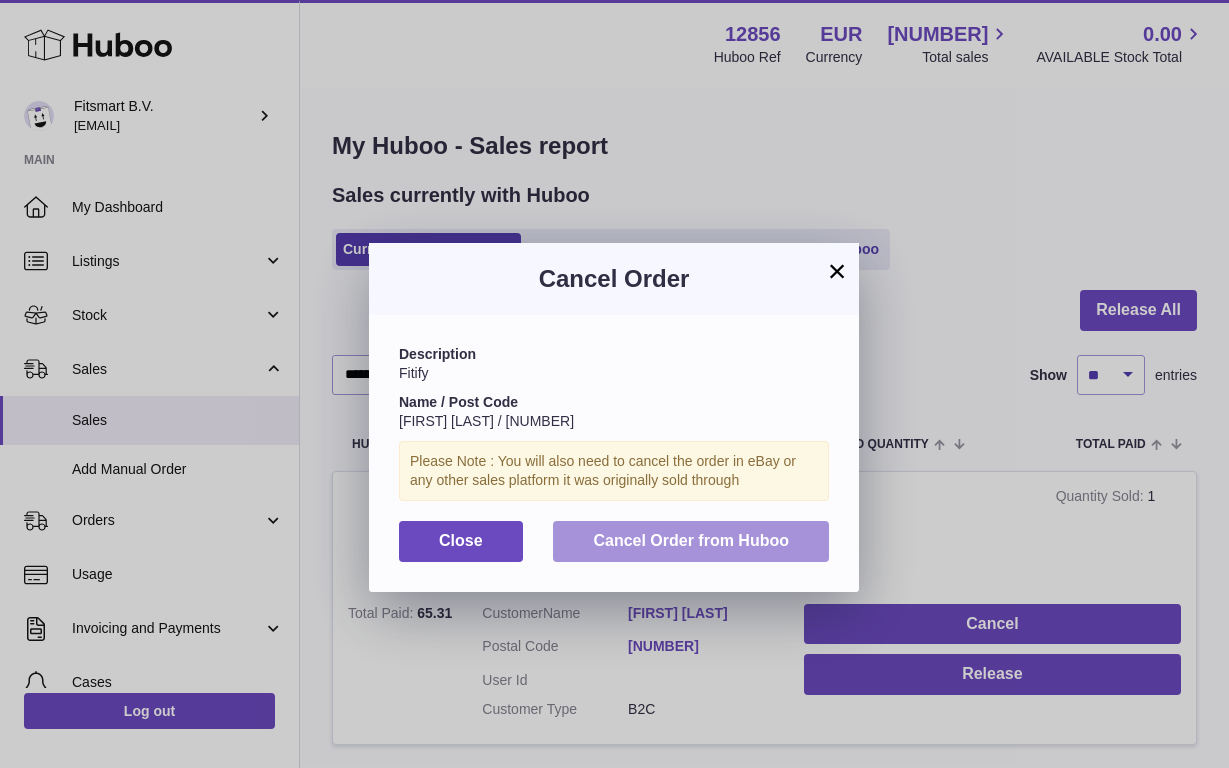 click on "Cancel Order from Huboo" at bounding box center (691, 541) 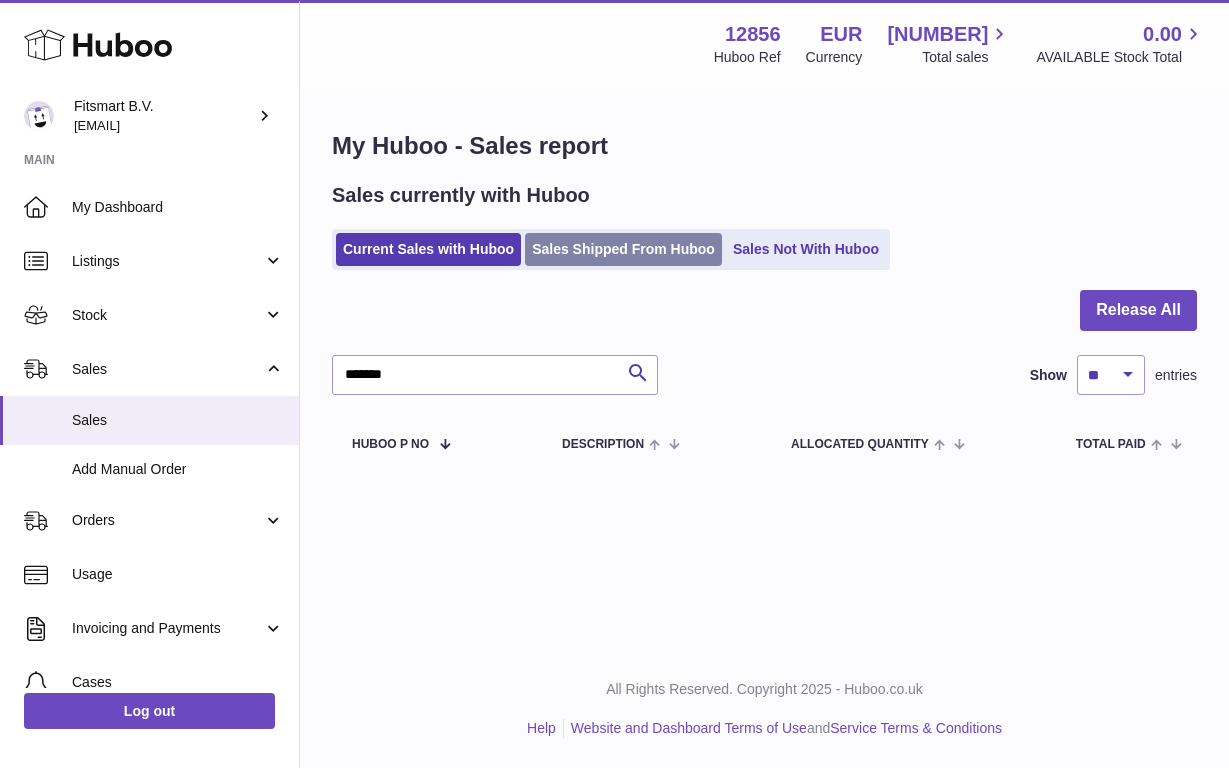 click on "Sales Shipped From Huboo" at bounding box center [623, 249] 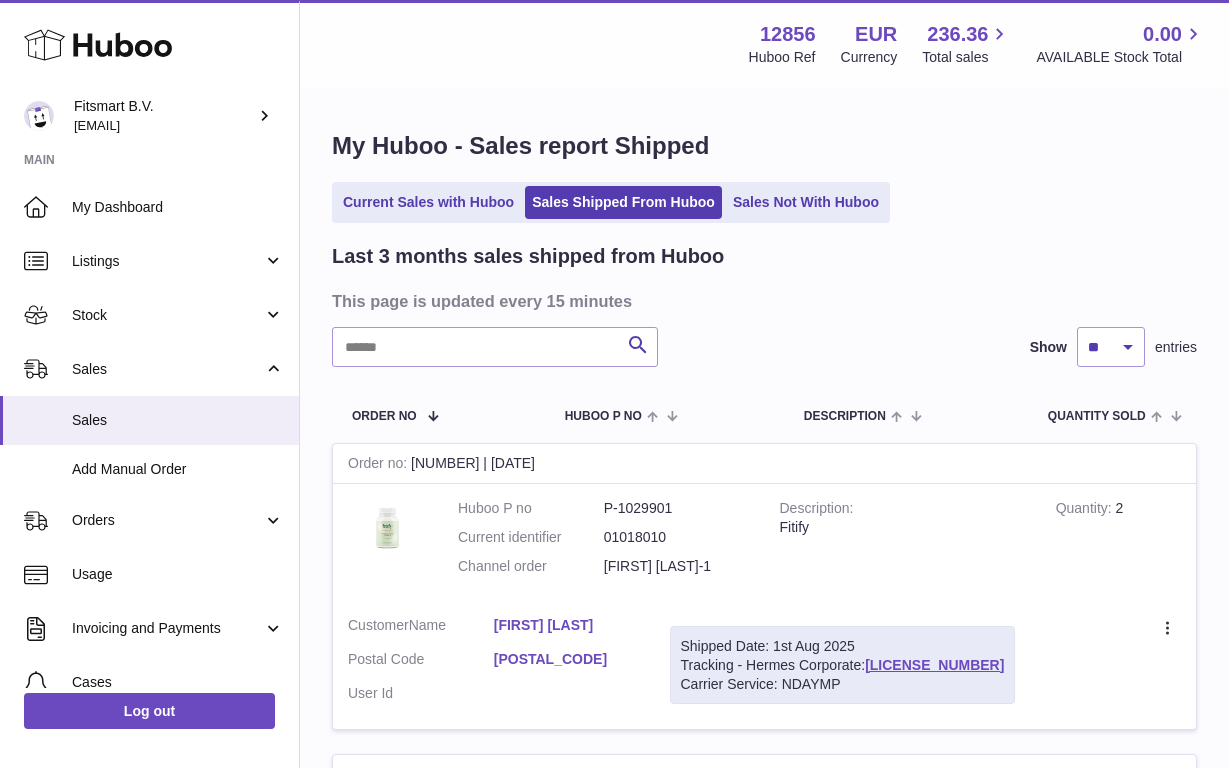 scroll, scrollTop: 0, scrollLeft: 0, axis: both 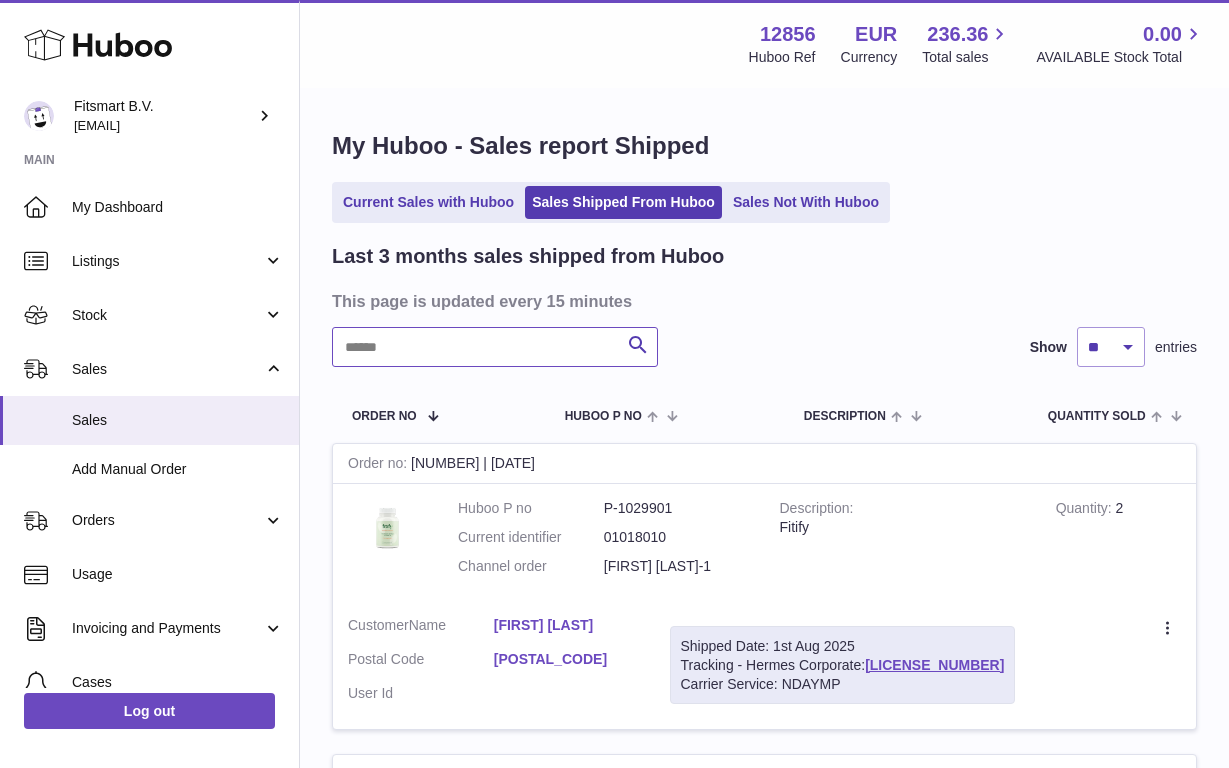 click at bounding box center (495, 347) 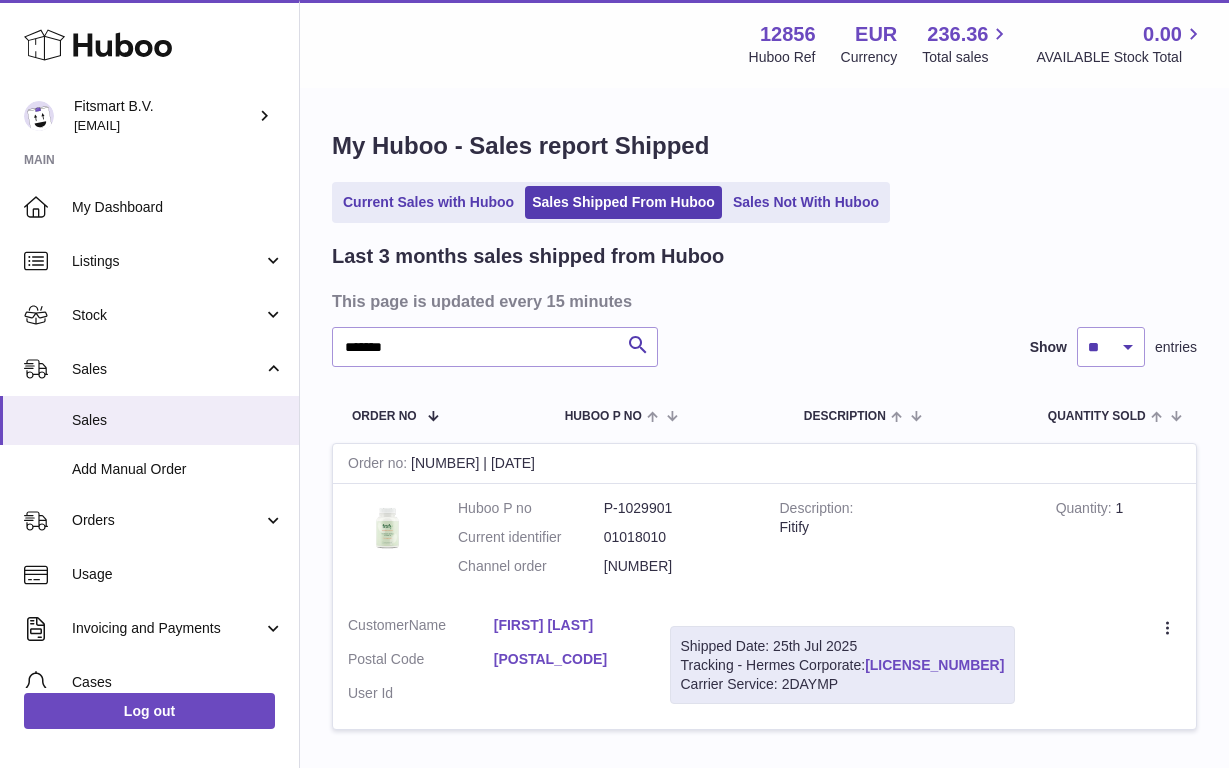 click on "[LICENSE_NUMBER]" at bounding box center [934, 665] 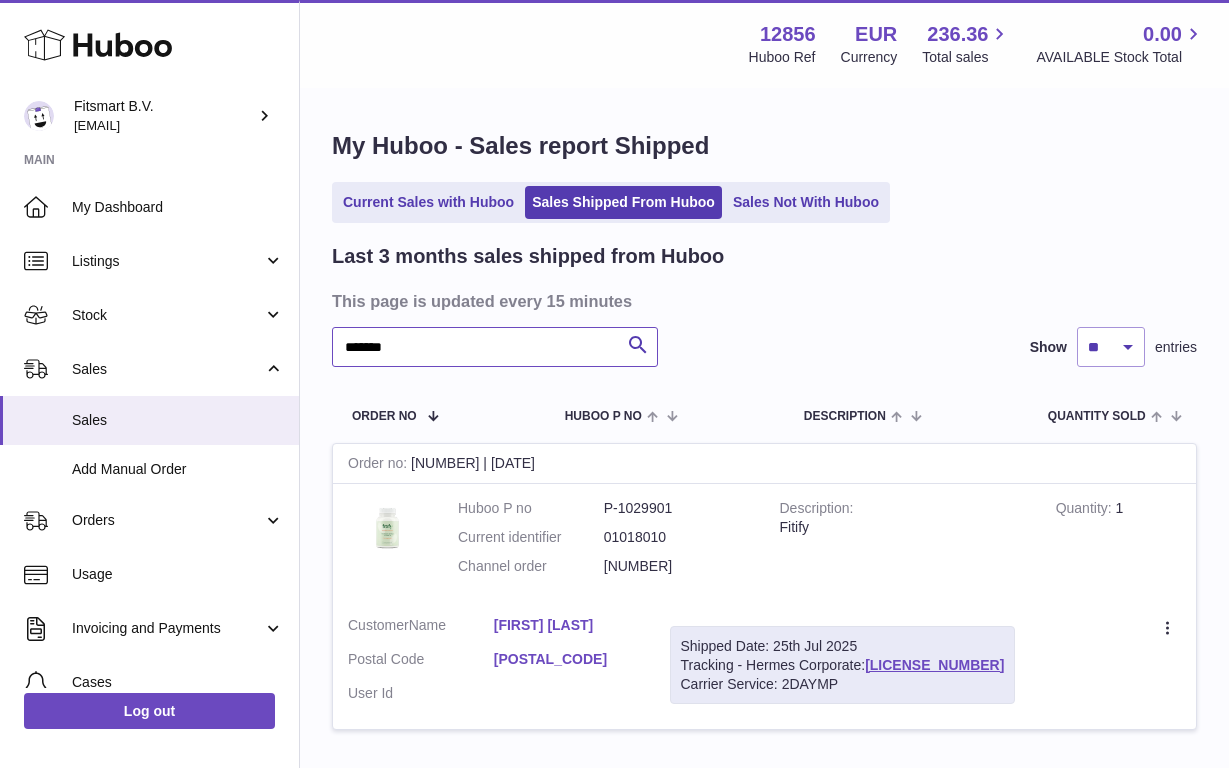 click on "*******" at bounding box center (495, 347) 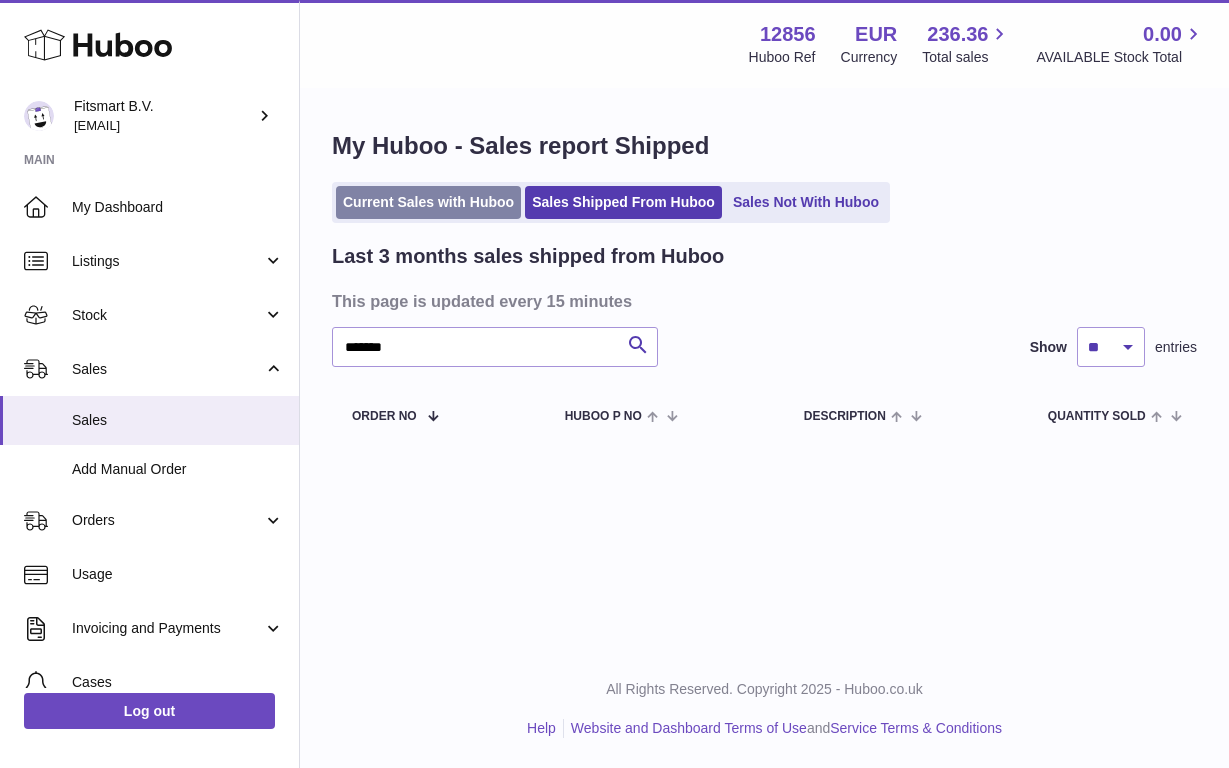 click on "Current Sales with Huboo" at bounding box center [428, 202] 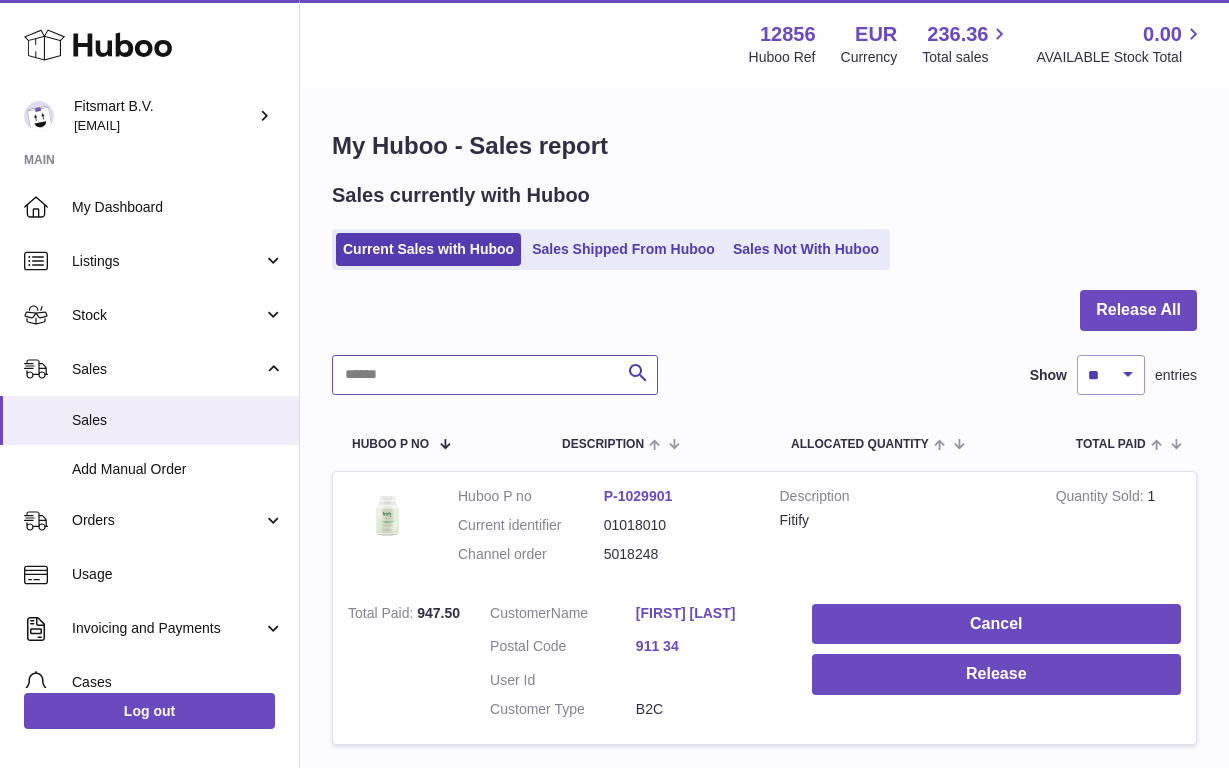 scroll, scrollTop: 0, scrollLeft: 0, axis: both 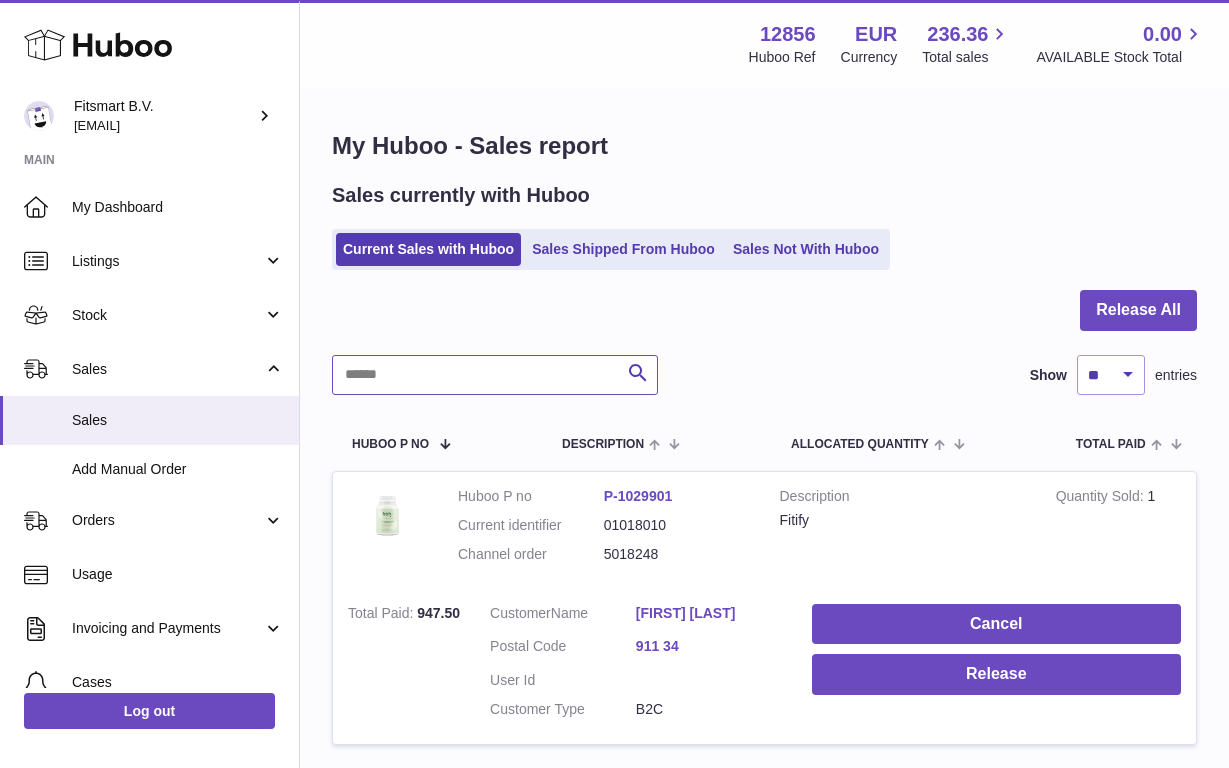 drag, startPoint x: 0, startPoint y: 0, endPoint x: 425, endPoint y: 371, distance: 564.1507 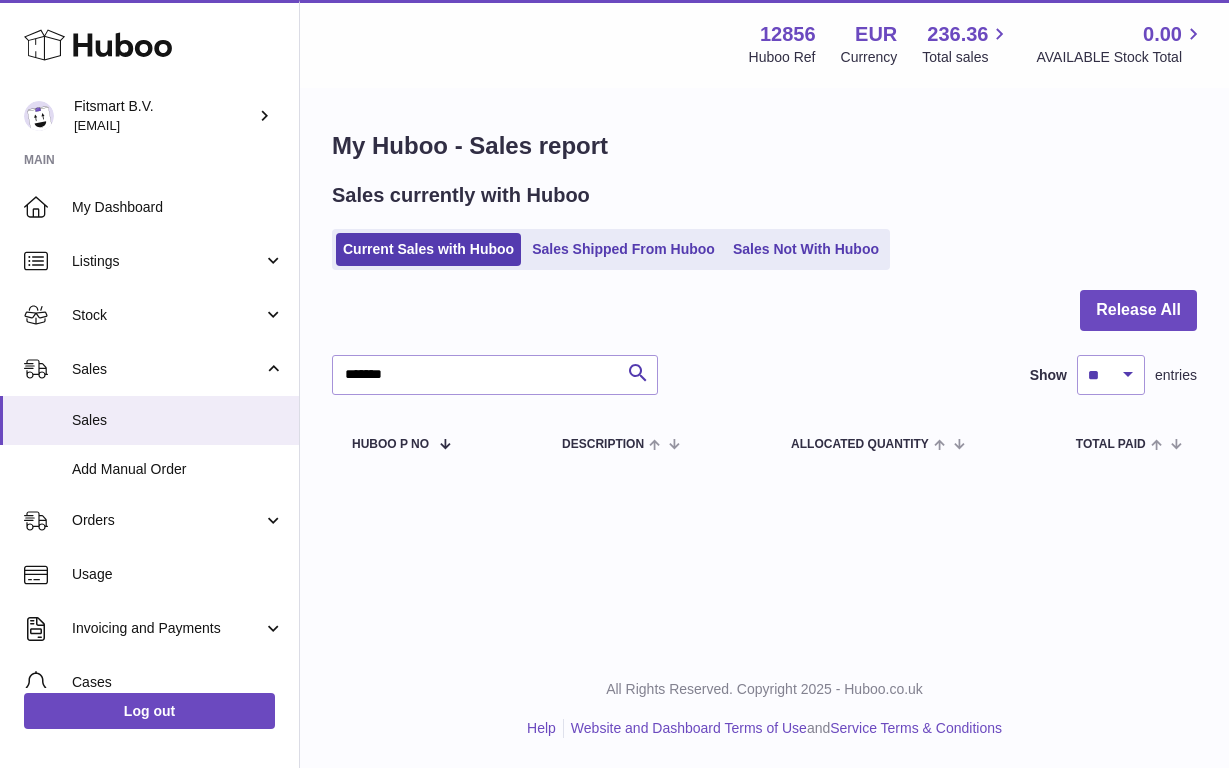 click on "Release All
*******     Search
Show
** ** ** ***
entries
Huboo P no       Description       ALLOCATED Quantity       Total paid
Customer
Action / Status" at bounding box center [764, 380] 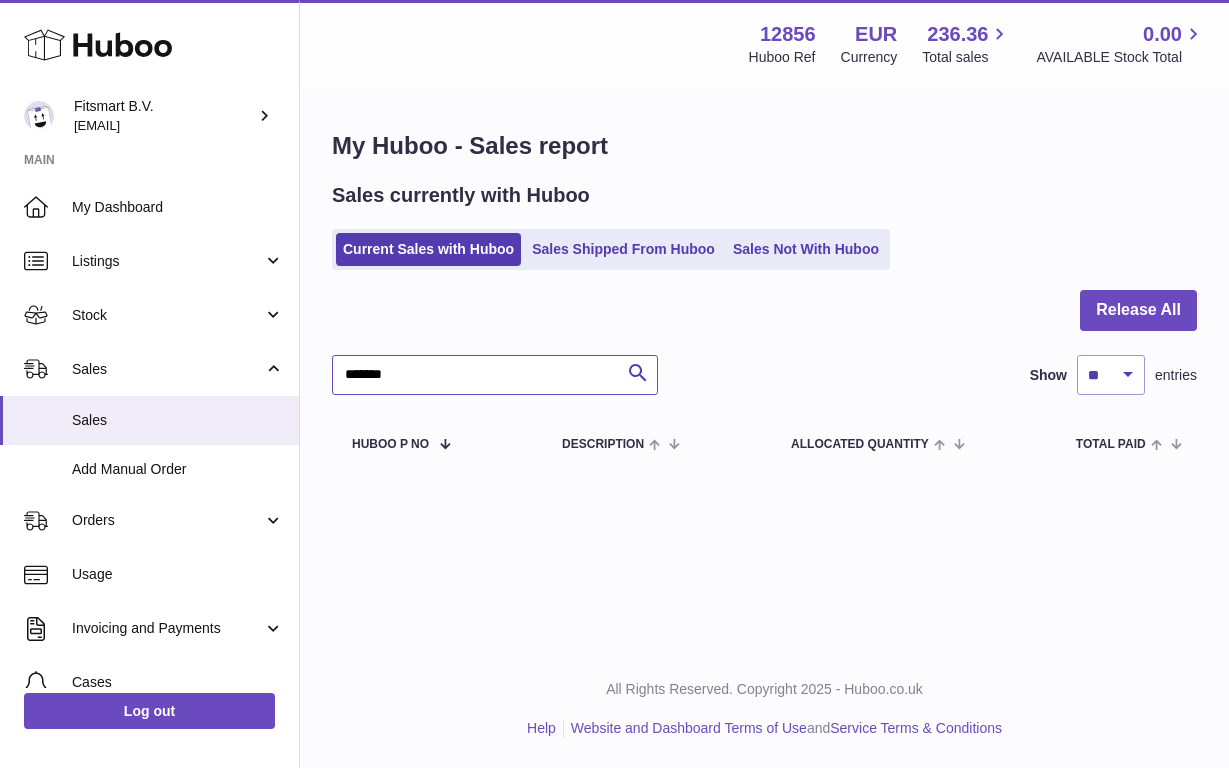click on "*******" at bounding box center (495, 375) 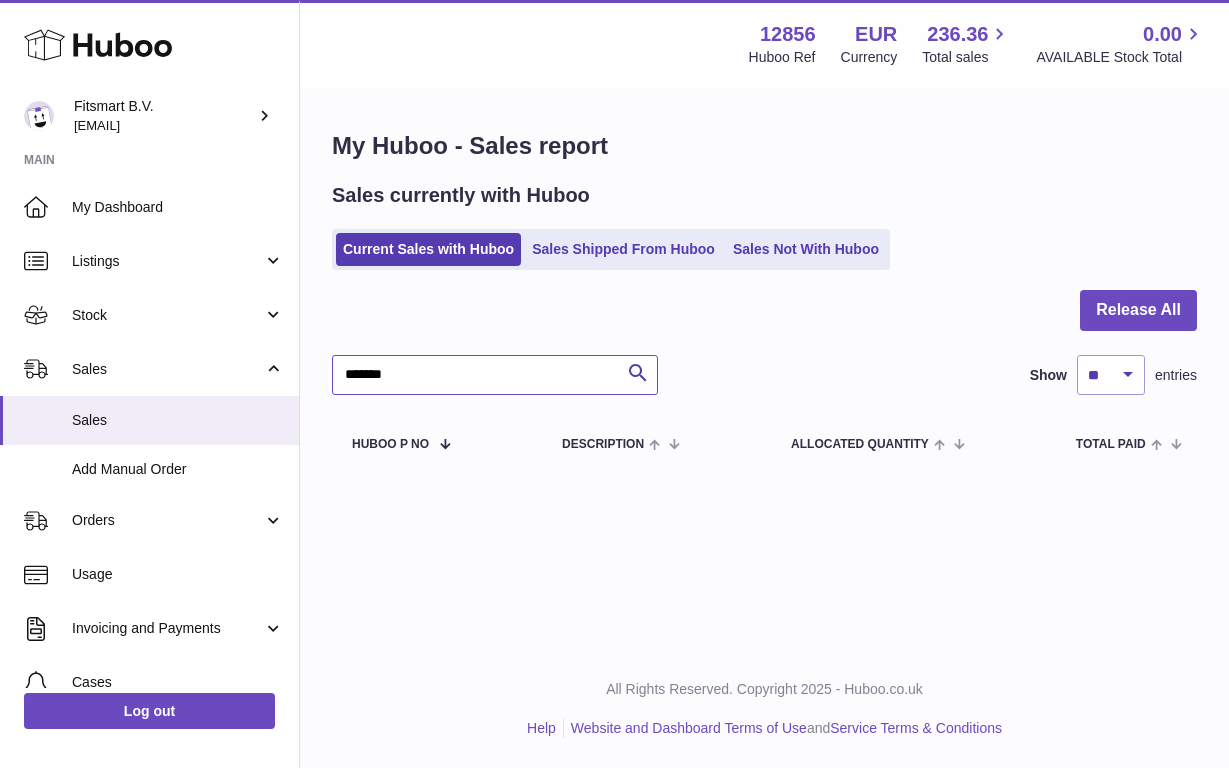 click on "*******" at bounding box center [495, 375] 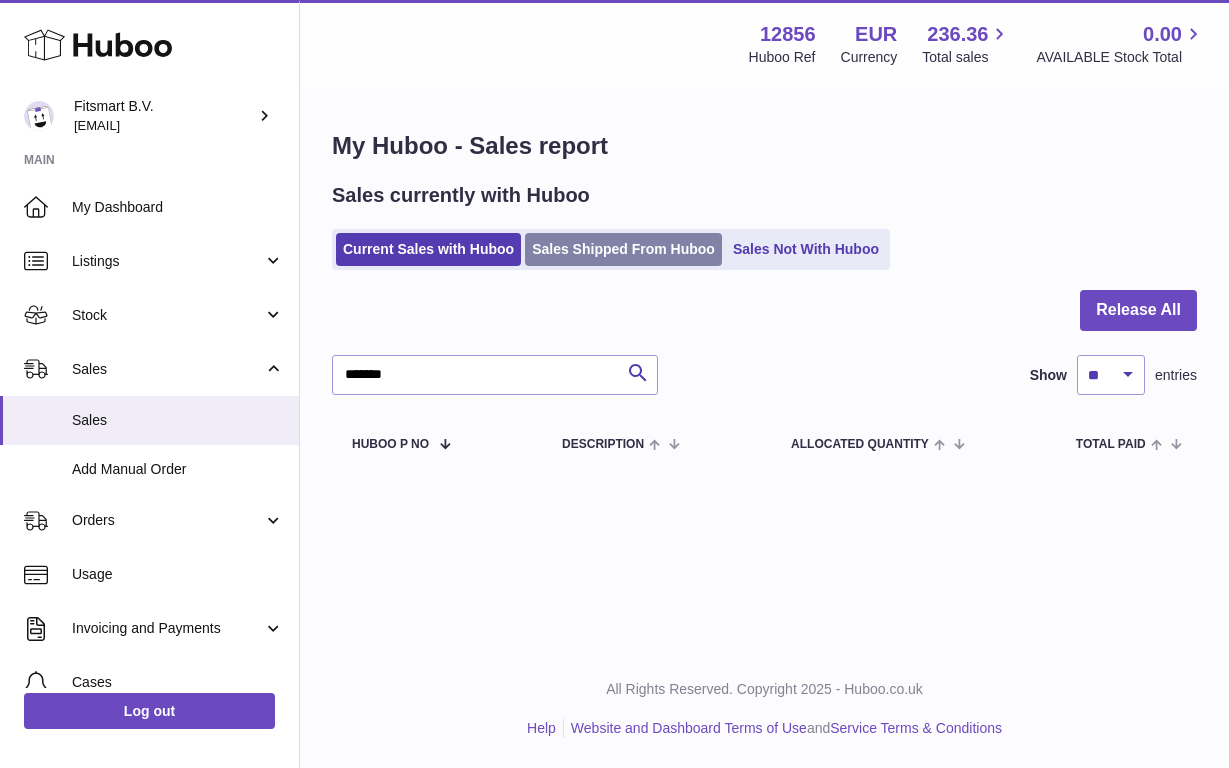 click on "Sales Shipped From Huboo" at bounding box center (623, 249) 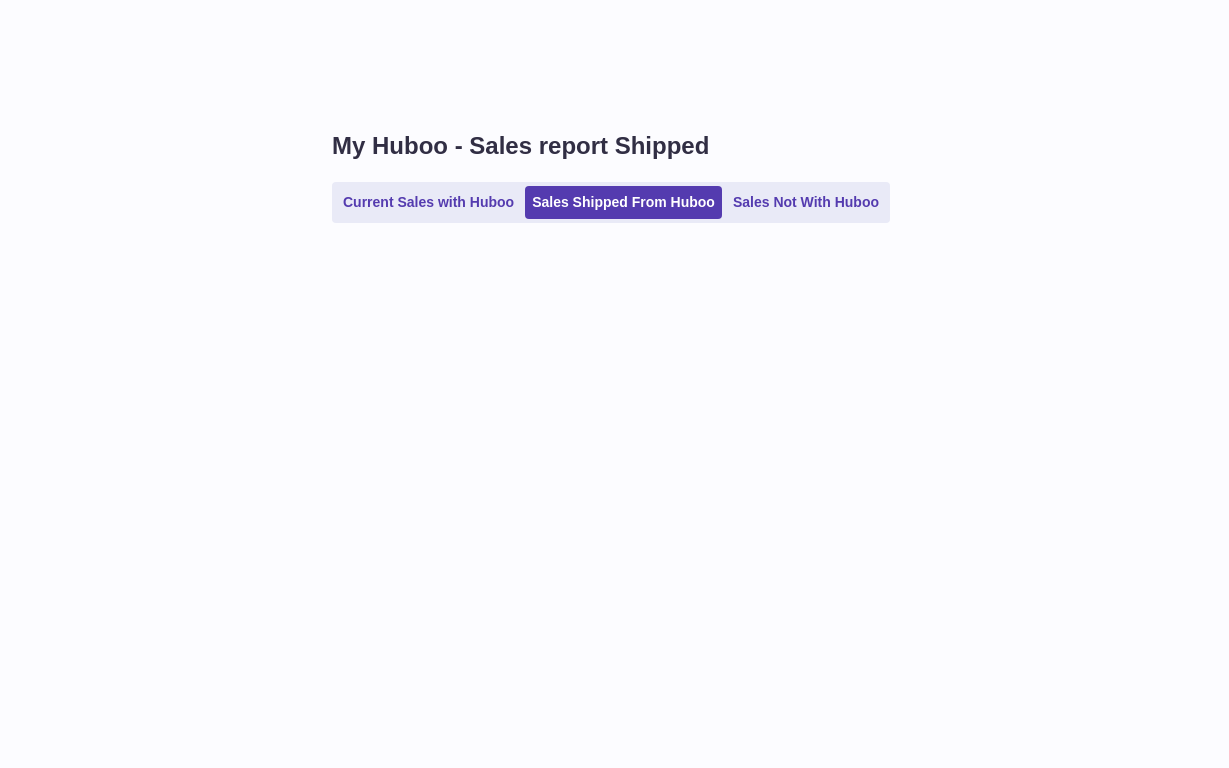 scroll, scrollTop: 0, scrollLeft: 0, axis: both 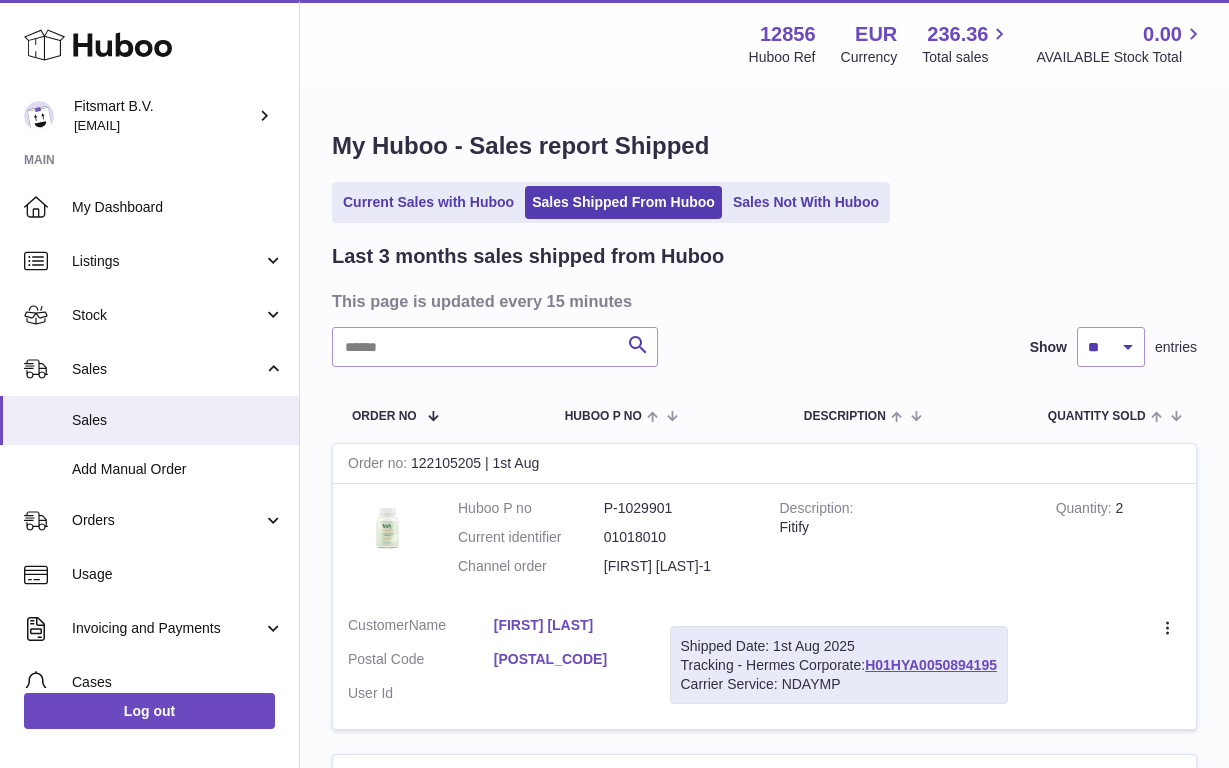 click on "Last 3 months sales shipped from Huboo     This page is updated every 15 minutes       Search
Show
** ** **
entries
Order No       Huboo P no       Description       Quantity Sold
Customer
Tracking
Order no
[NUMBER] | [DATE]
Huboo P no   P-1029901   Current identifier   01018010
Channel order
[FIRST] [LAST]-1     Description
Fitify
Quantity
2
Customer  Name   [FIRST] [LAST]   Postal Code   [POSTAL_CODE]   User Id
Shipped Date: [DATE]
Tracking - Hermes Corporate:
H01HYA0050894195
Carrier Service: NDAYMP
Create a ticket
Duplicate Order
Order no     Huboo P no" at bounding box center (764, 1917) 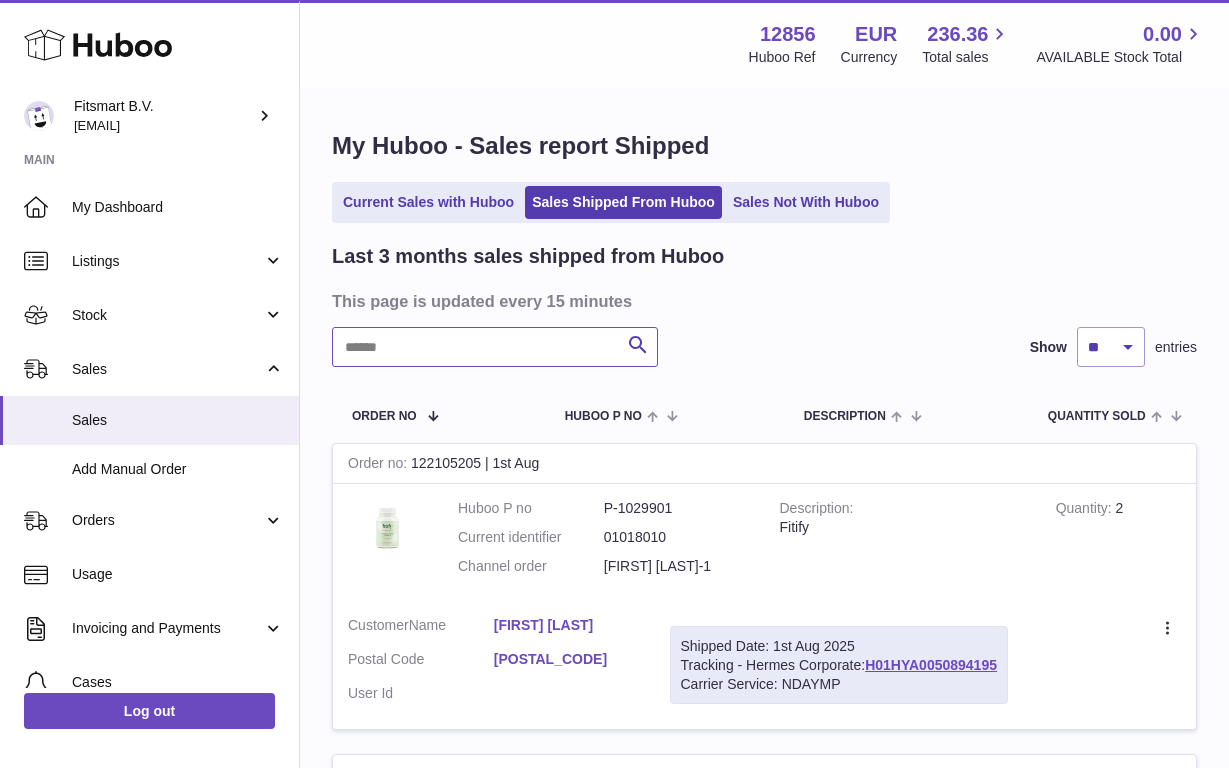 click at bounding box center (495, 347) 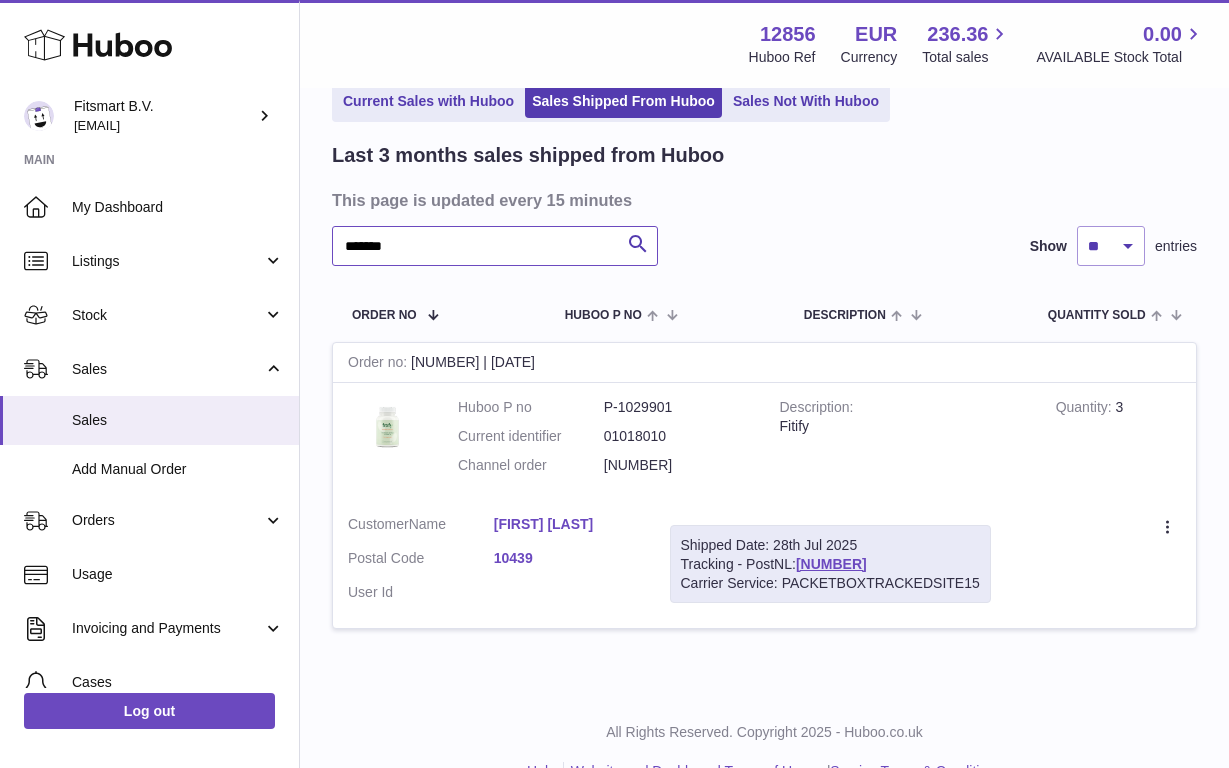 scroll, scrollTop: 105, scrollLeft: 0, axis: vertical 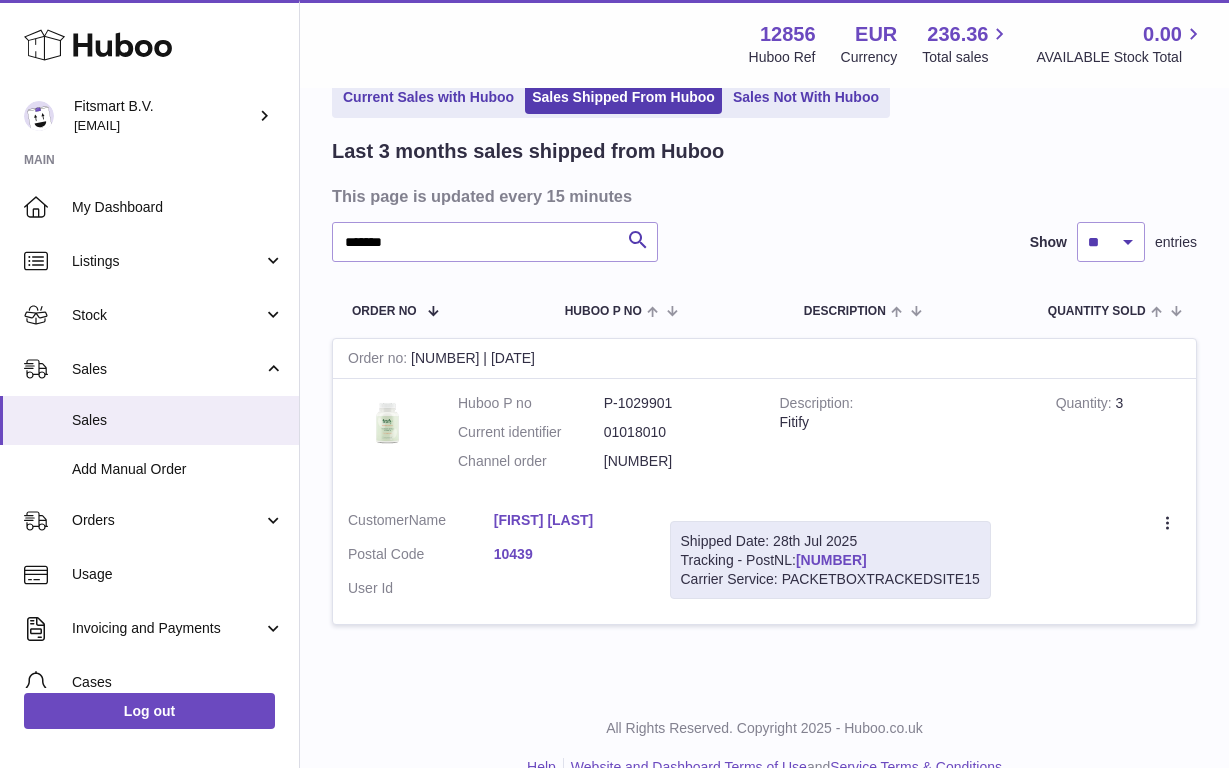 click on "[NUMBER]" at bounding box center [831, 560] 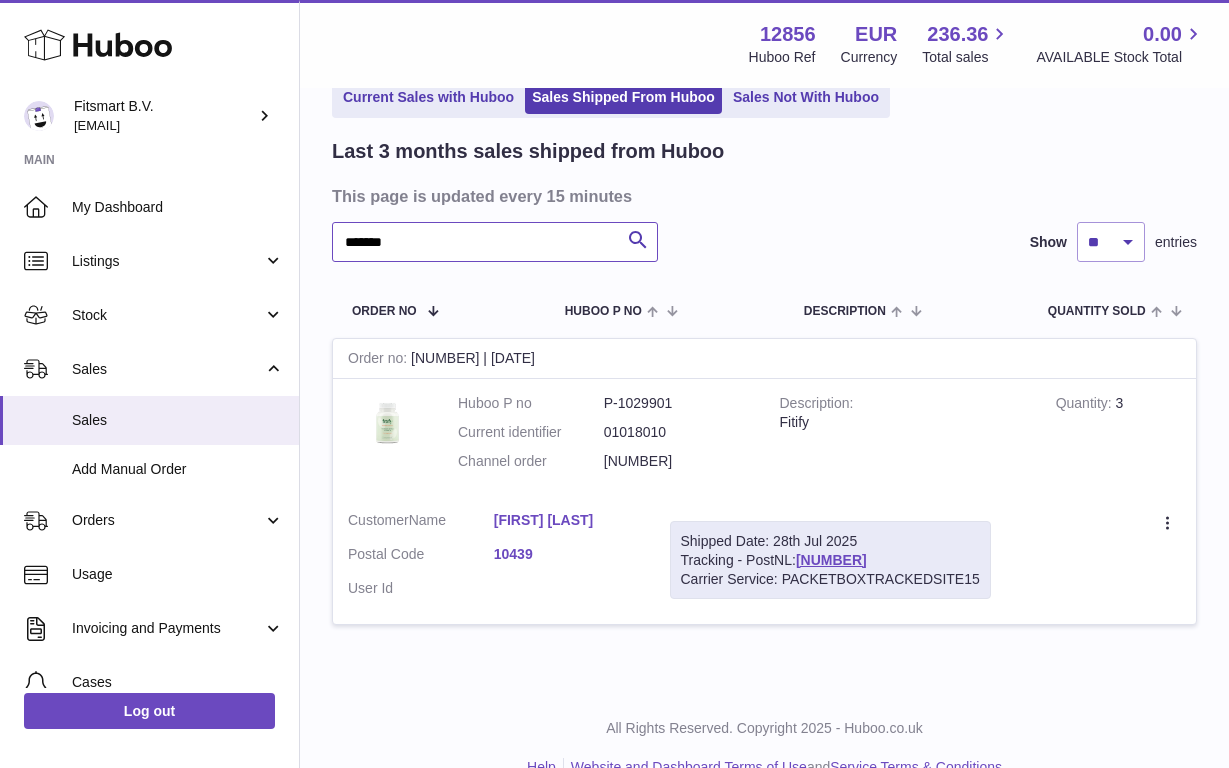 click on "*******" at bounding box center (495, 242) 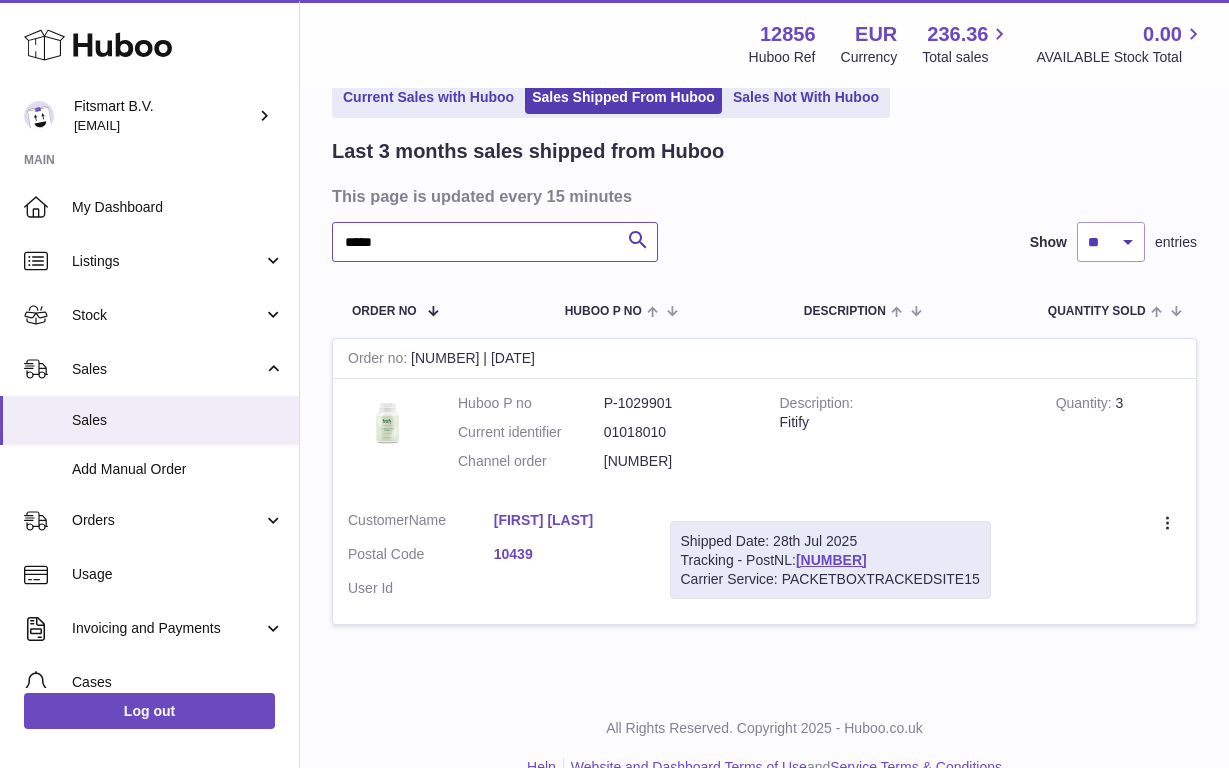 type on "*****" 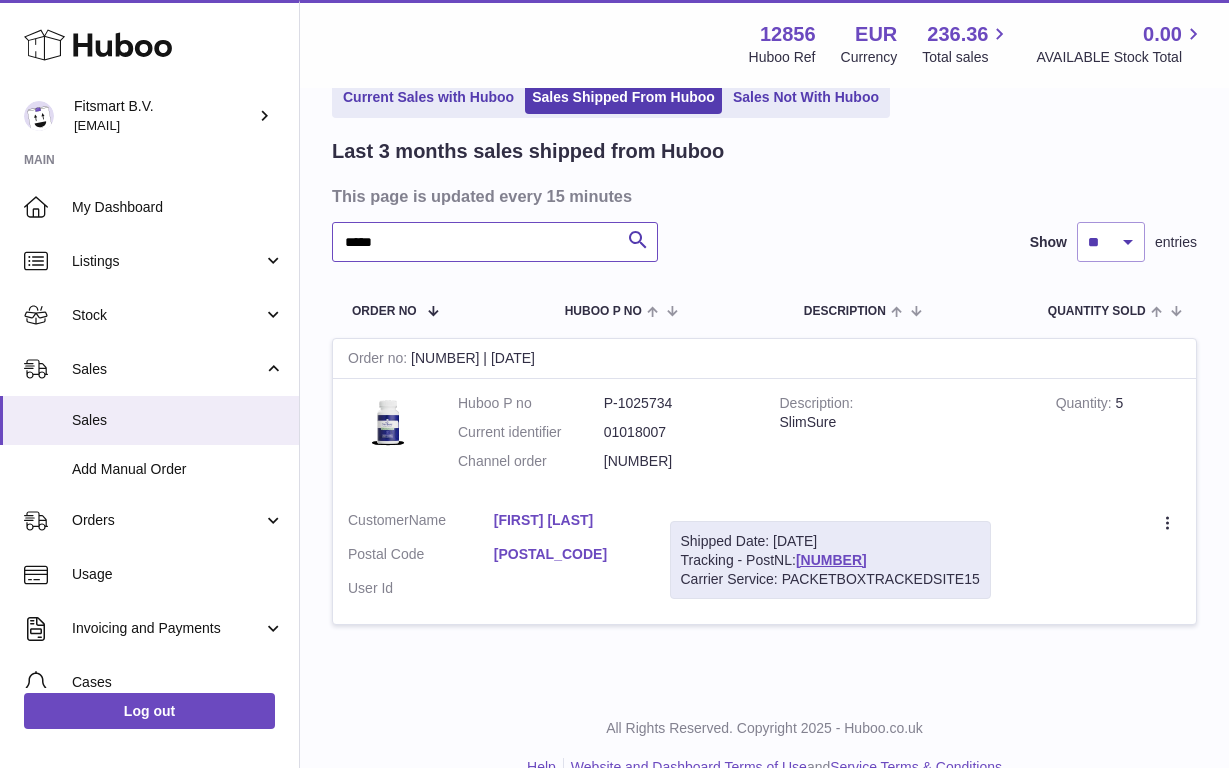 click on "*****" at bounding box center [495, 242] 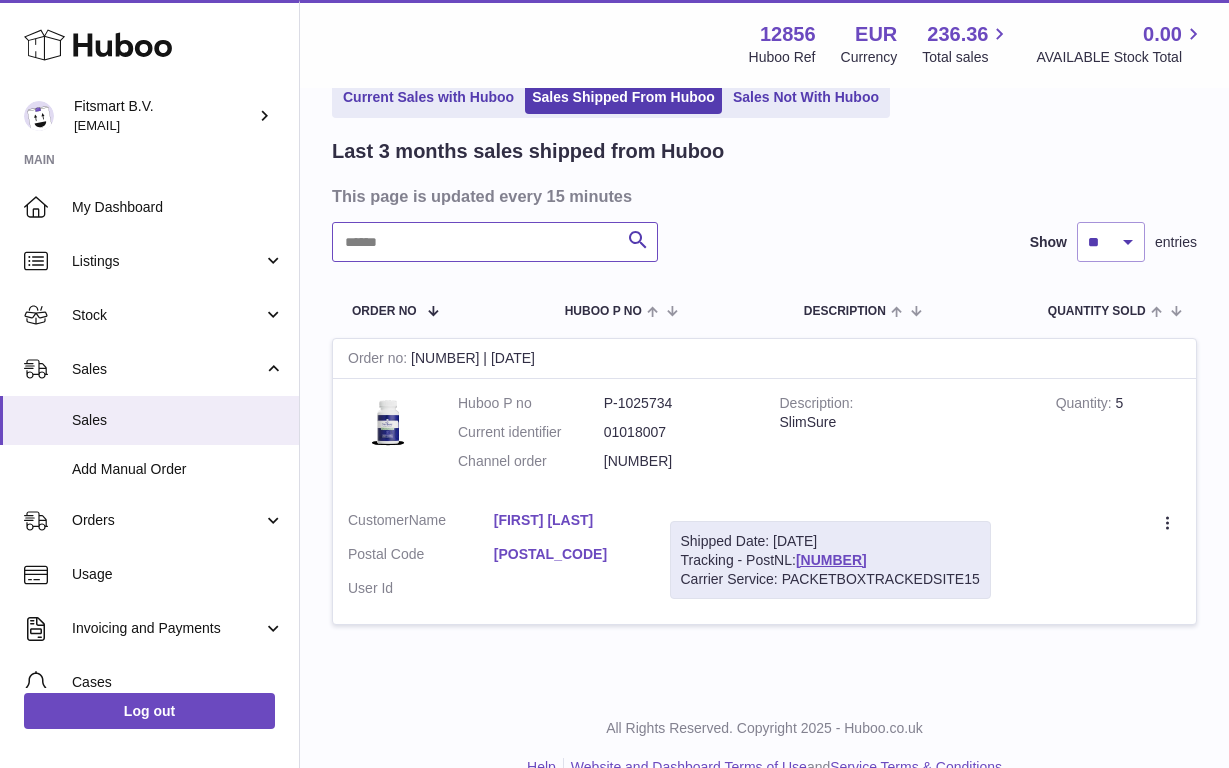 type 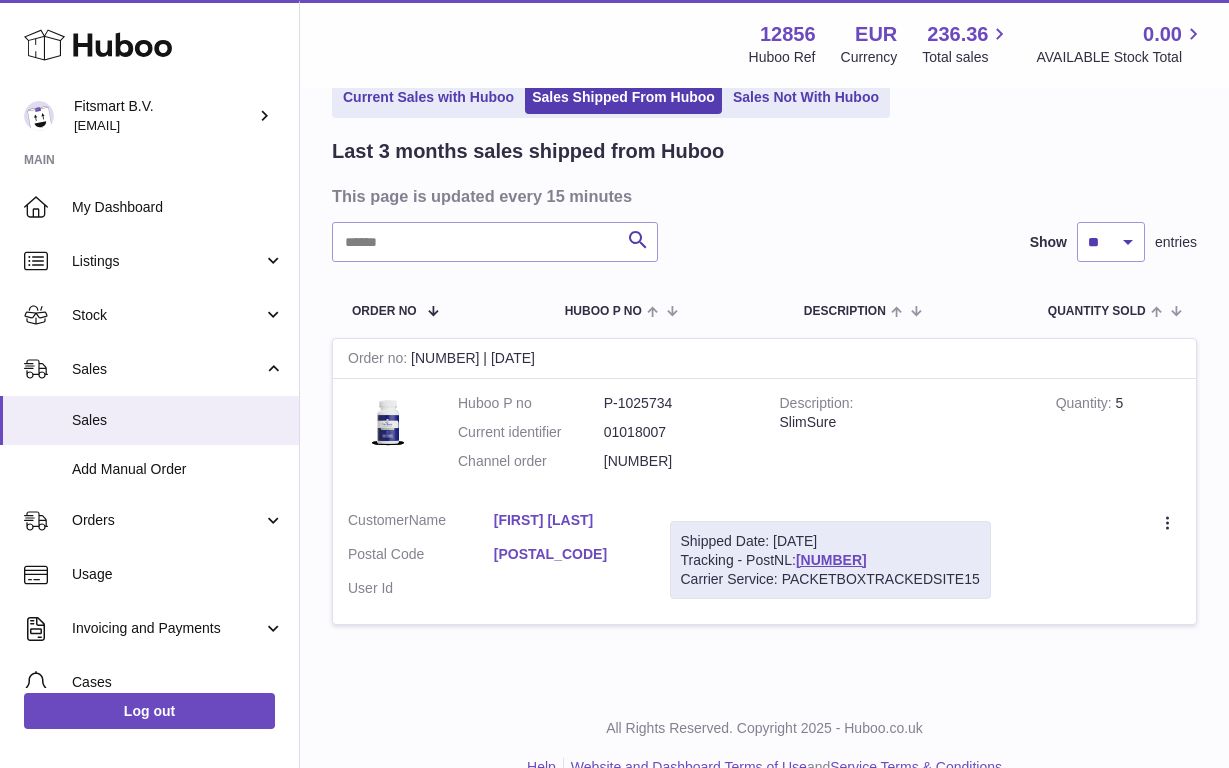 click on "Current Sales with Huboo" at bounding box center (428, 97) 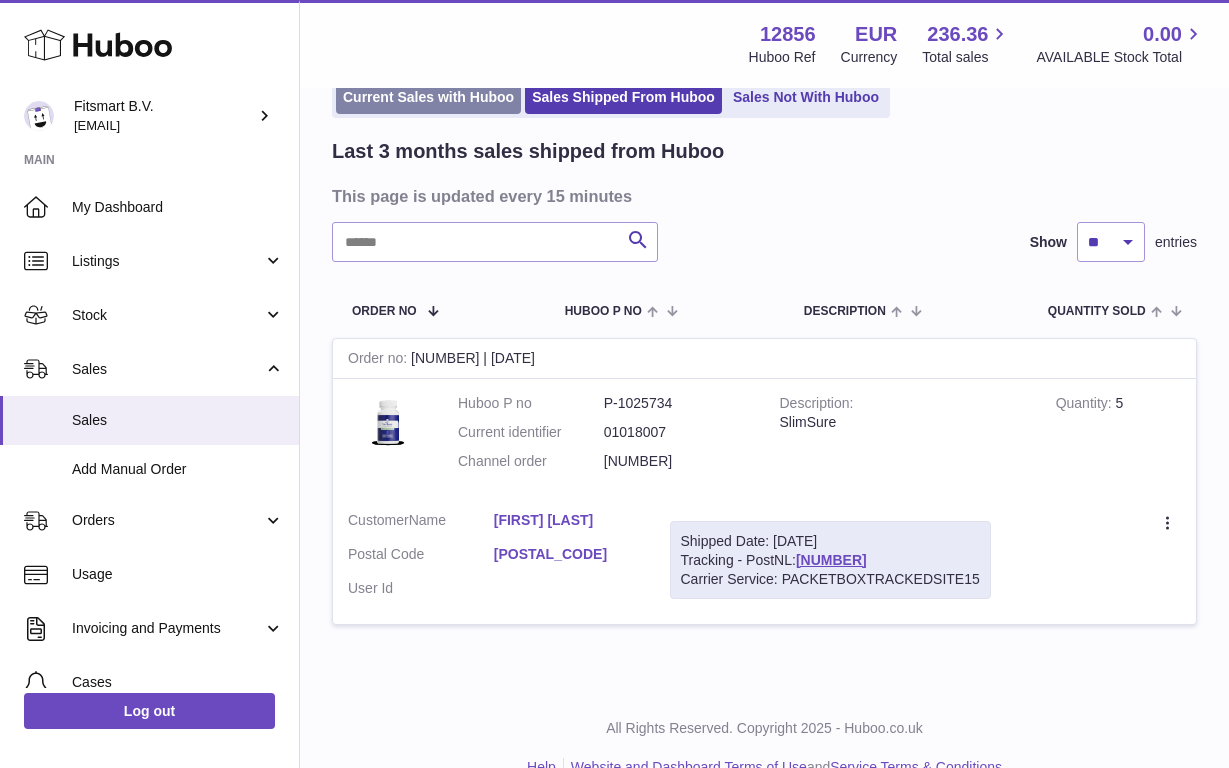 click on "Current Sales with Huboo" at bounding box center (428, 97) 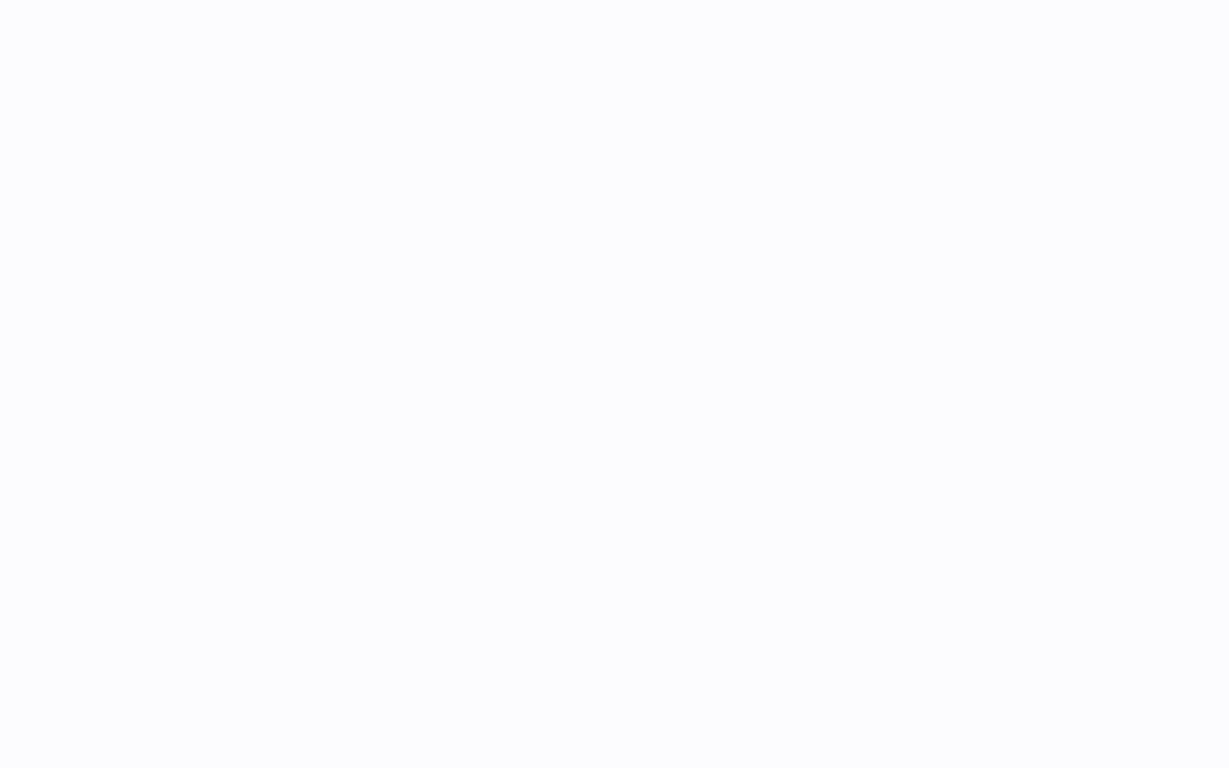 scroll, scrollTop: 0, scrollLeft: 0, axis: both 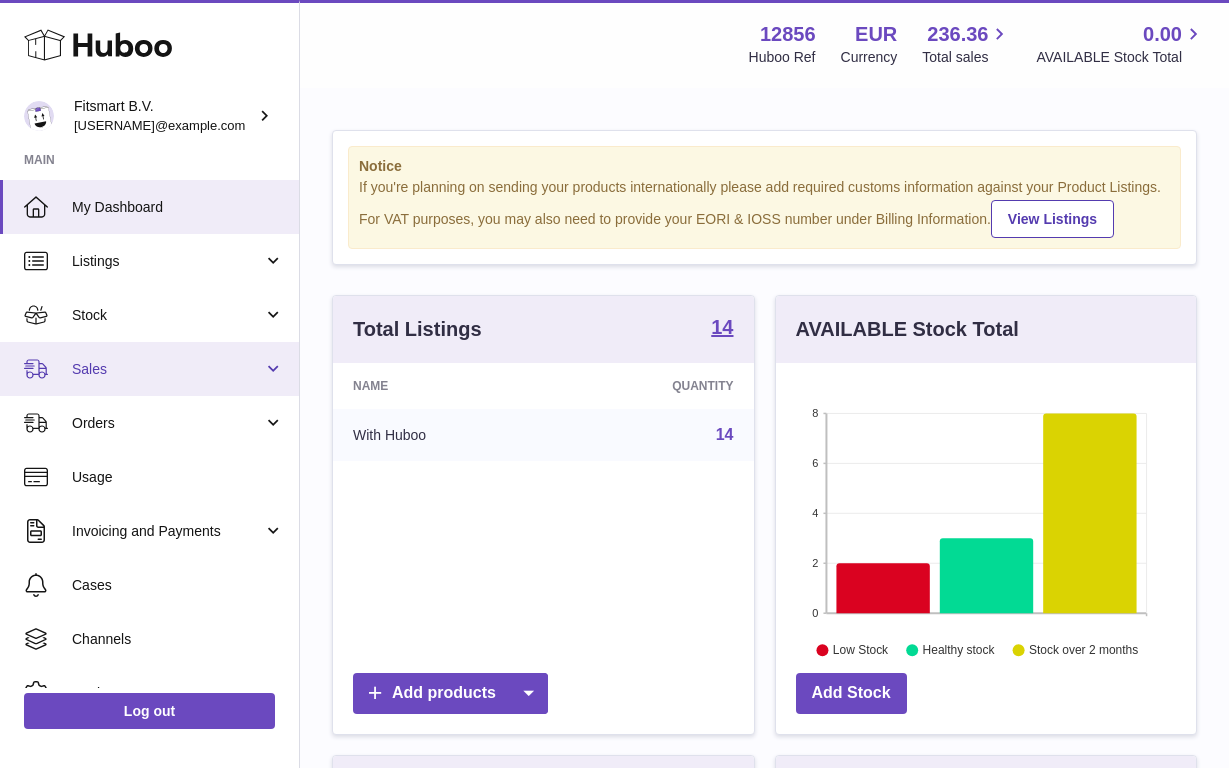 click on "Sales" at bounding box center [149, 369] 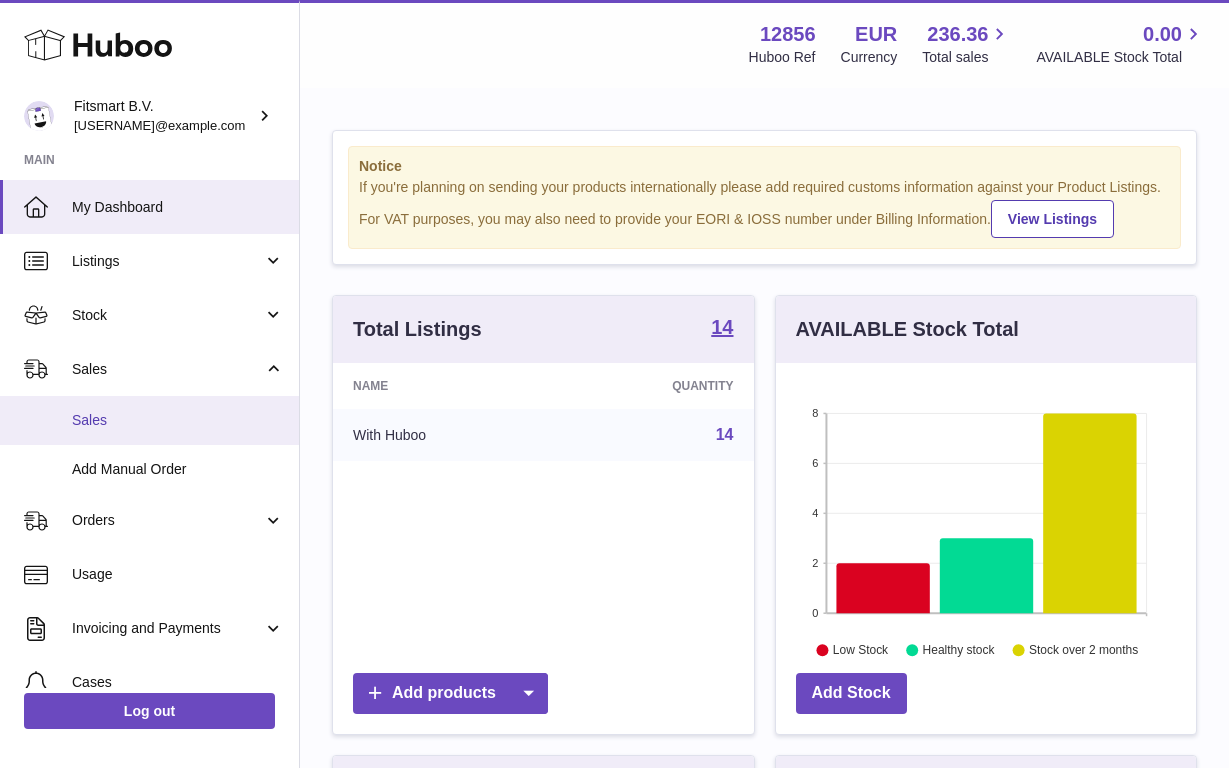 click on "Sales" at bounding box center [178, 420] 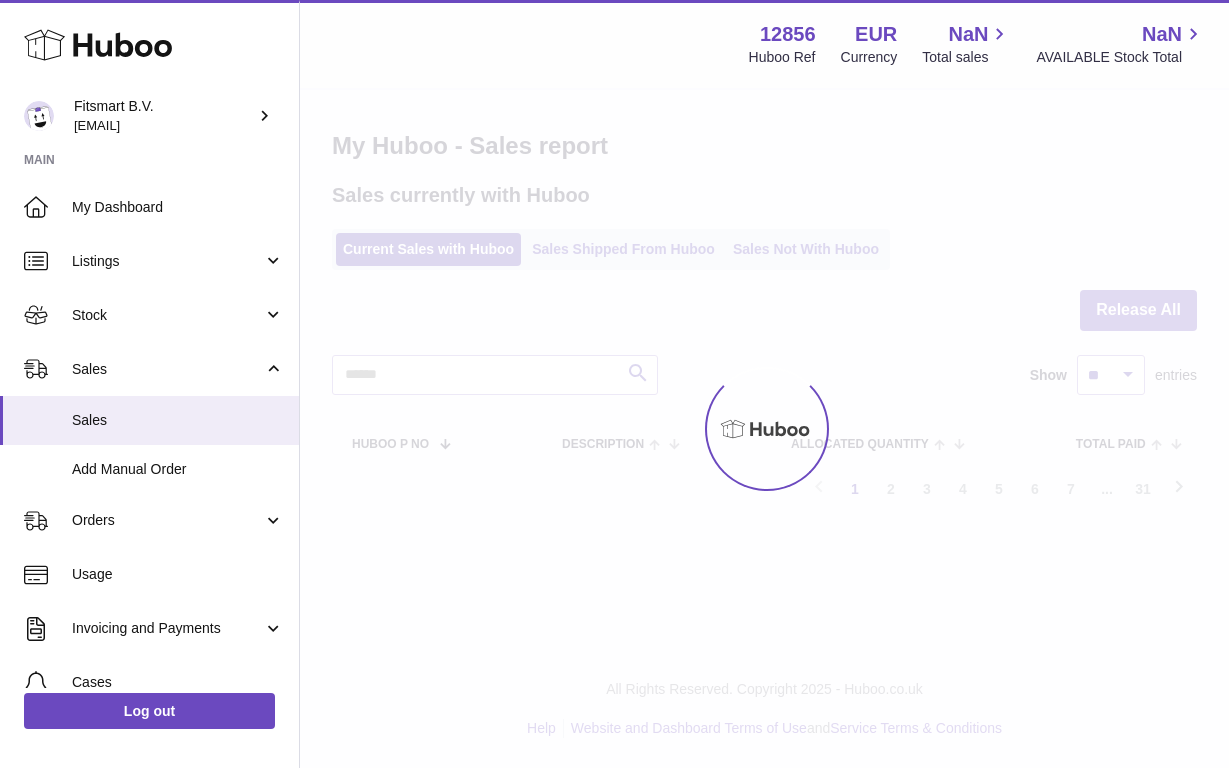 scroll, scrollTop: 0, scrollLeft: 0, axis: both 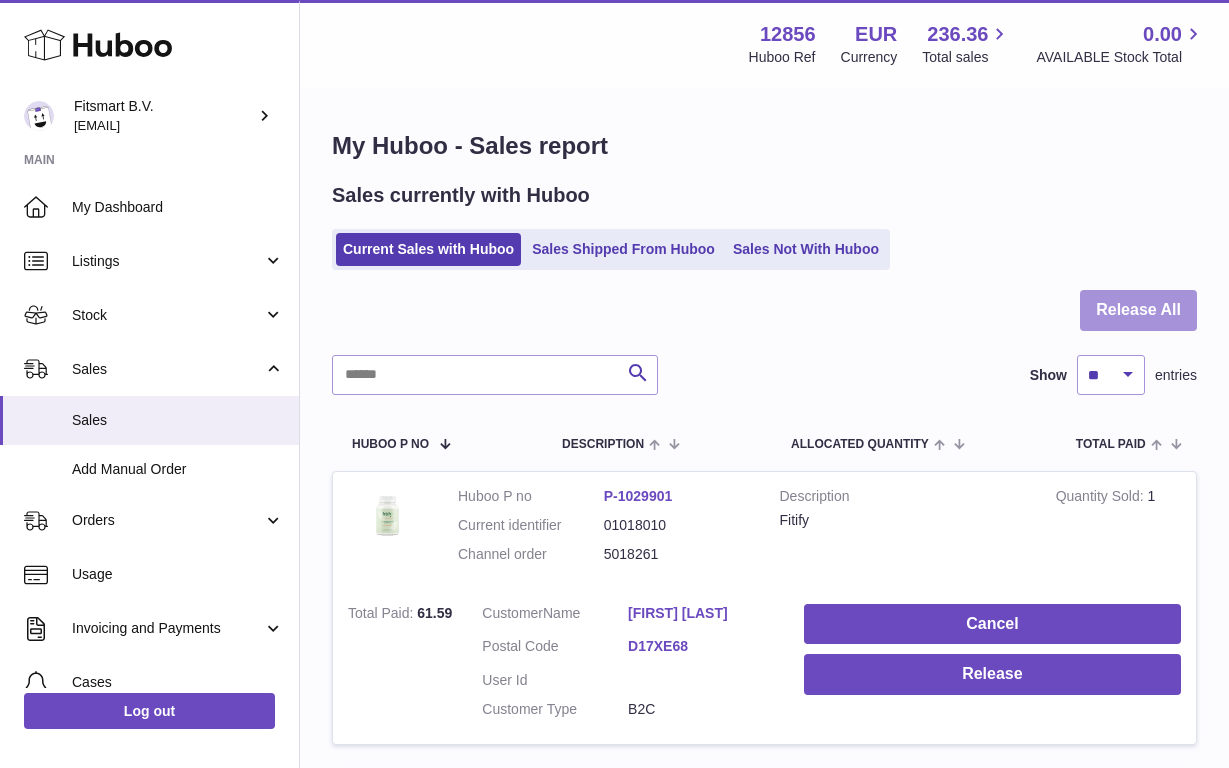click on "Release All" at bounding box center [1138, 310] 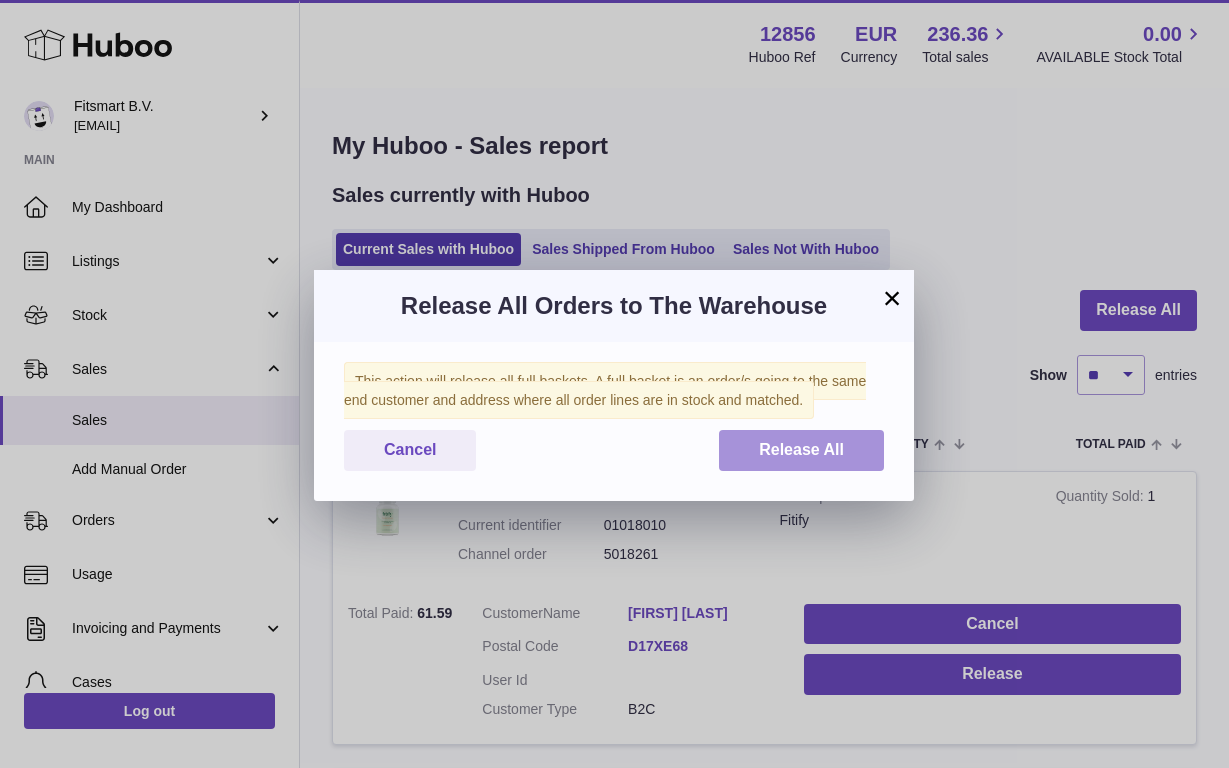 click on "Release All" at bounding box center [801, 450] 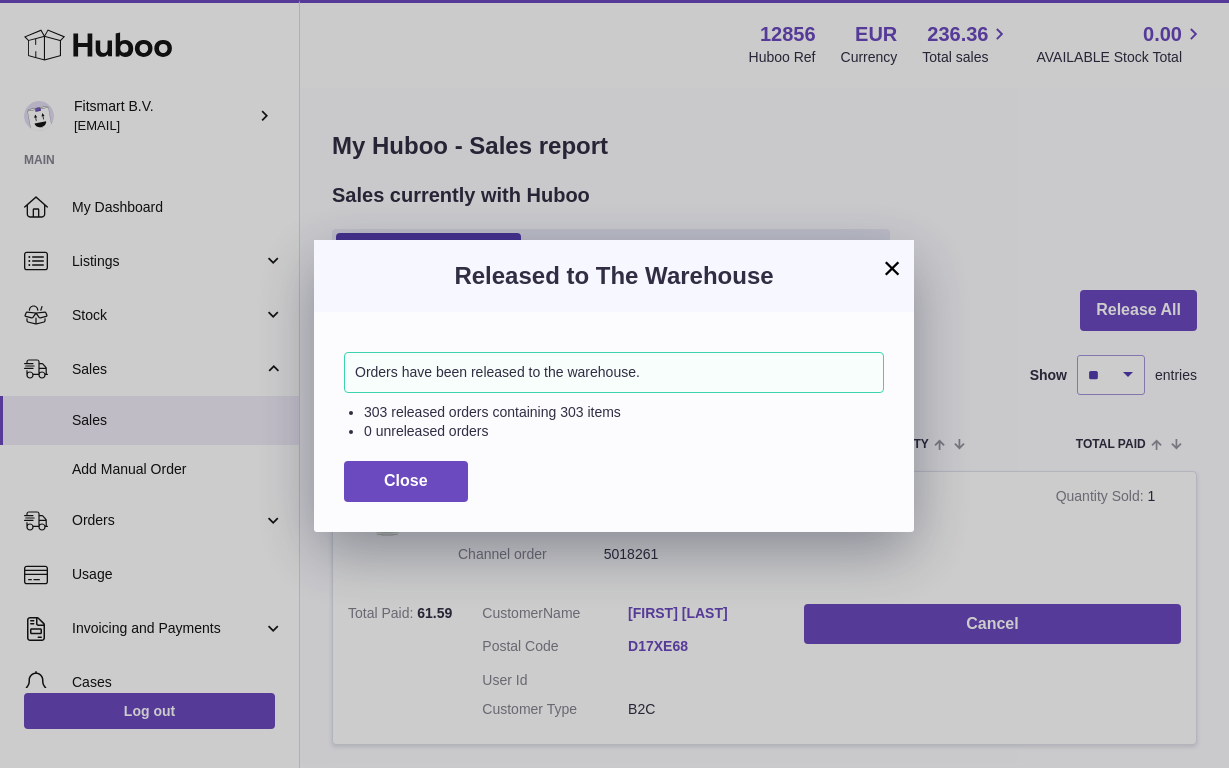 click on "Orders have been released to the warehouse.
303 released orders
containing 303 items
0 unreleased orders
Close" at bounding box center [614, 421] 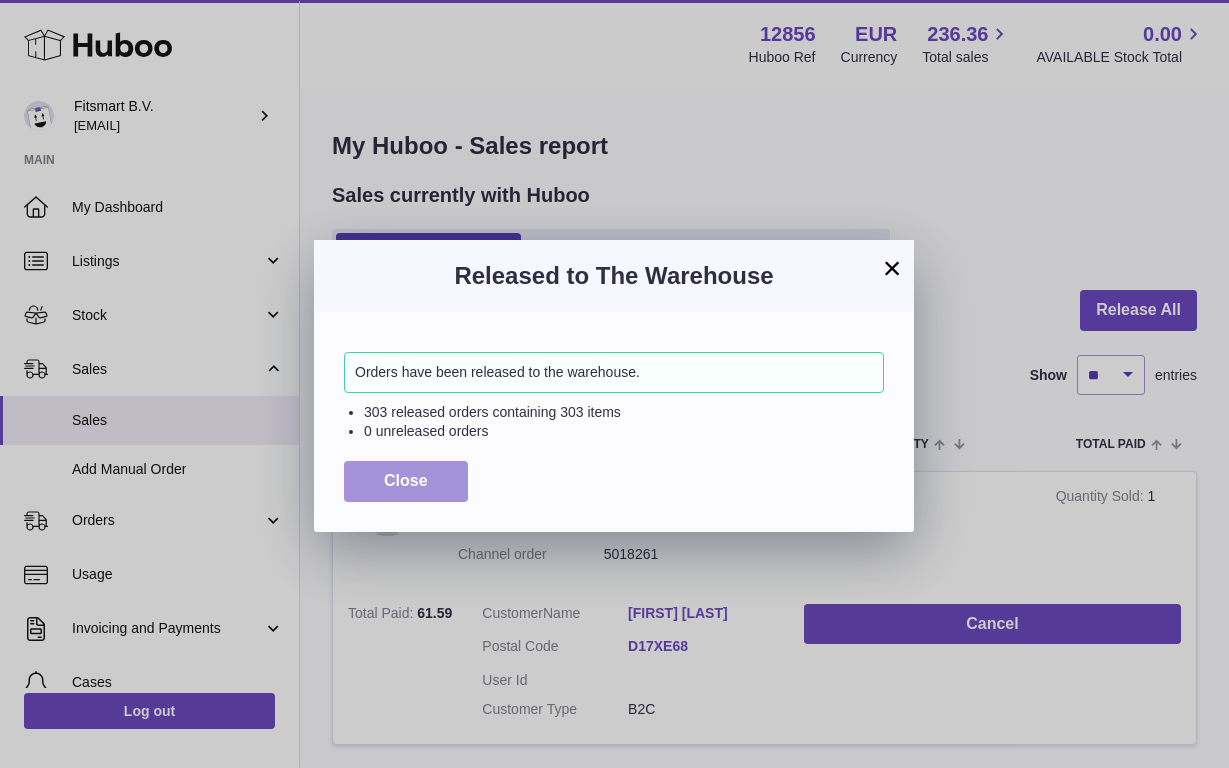 click on "Close" at bounding box center (406, 481) 